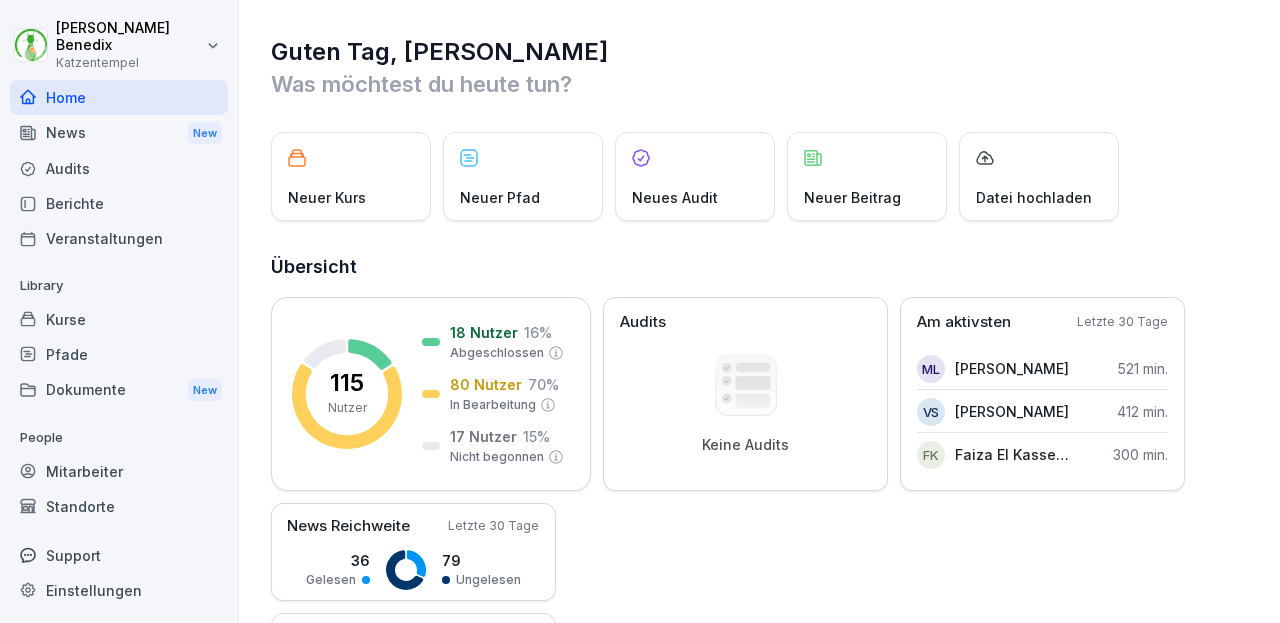 scroll, scrollTop: 0, scrollLeft: 0, axis: both 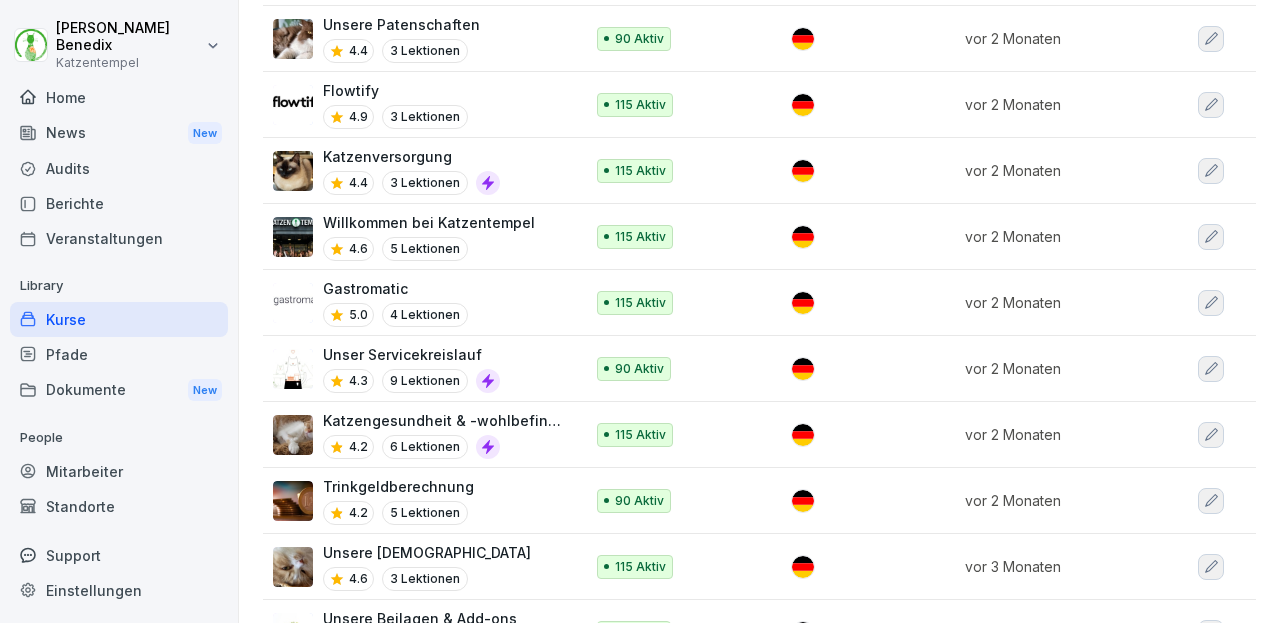 click on "Katzengesundheit & -wohlbefinden" at bounding box center [443, 420] 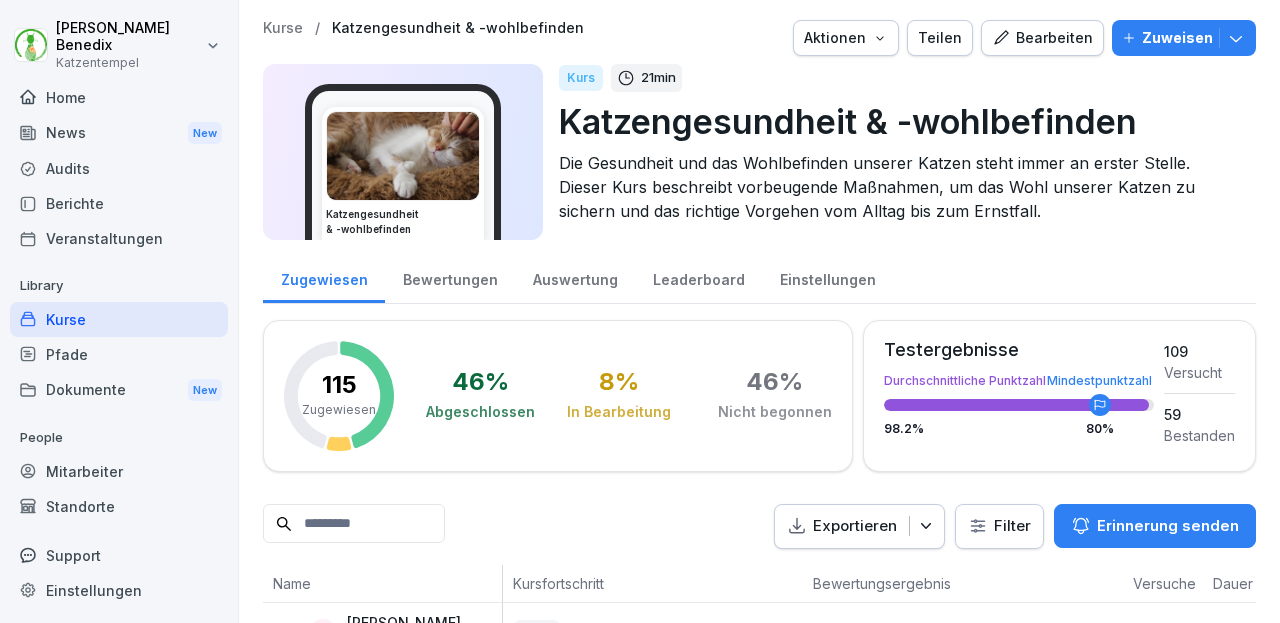 click on "Bewertungen" at bounding box center (450, 277) 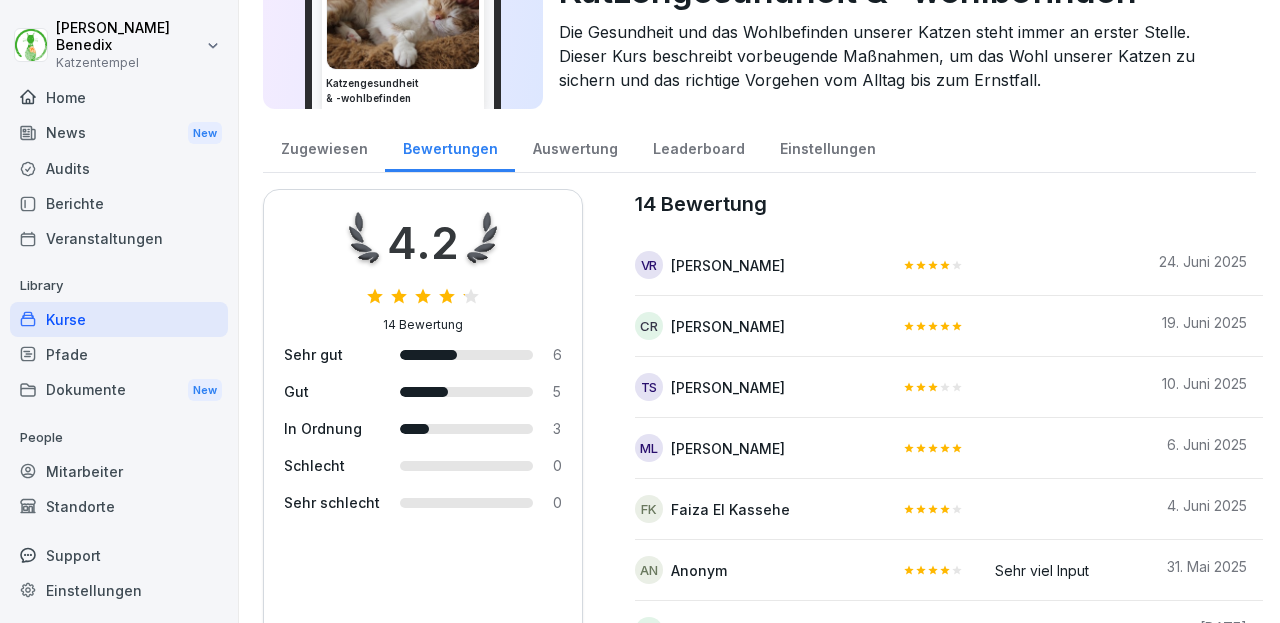 scroll, scrollTop: 104, scrollLeft: 0, axis: vertical 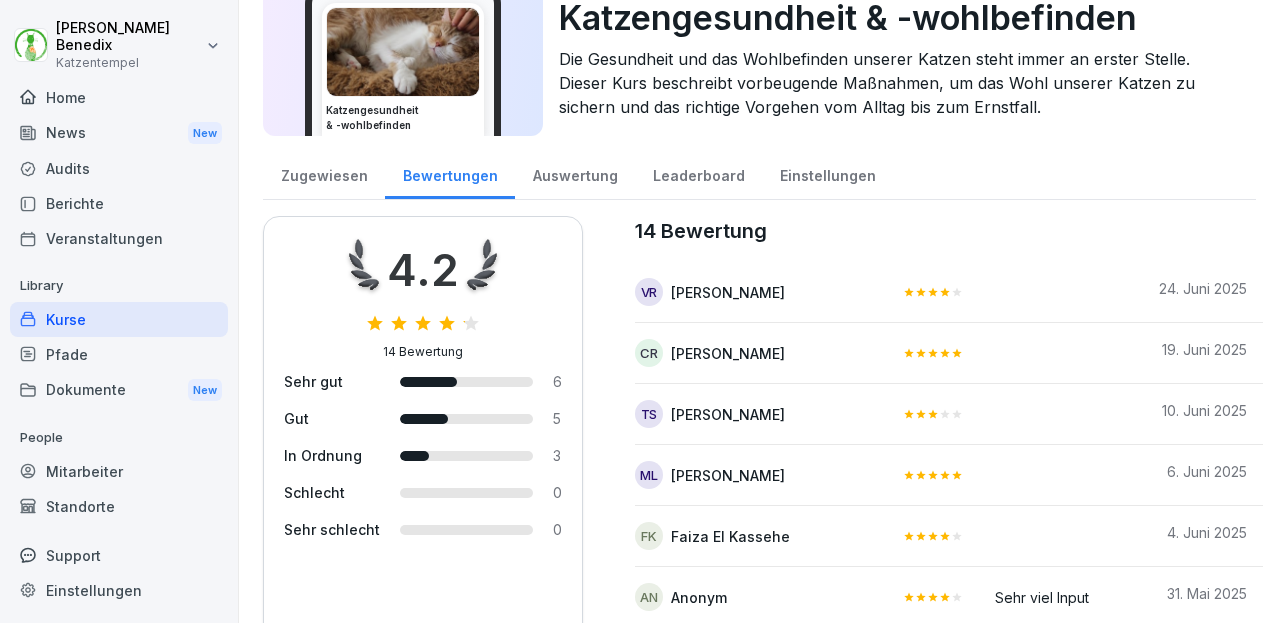 click on "Auswertung" at bounding box center (575, 173) 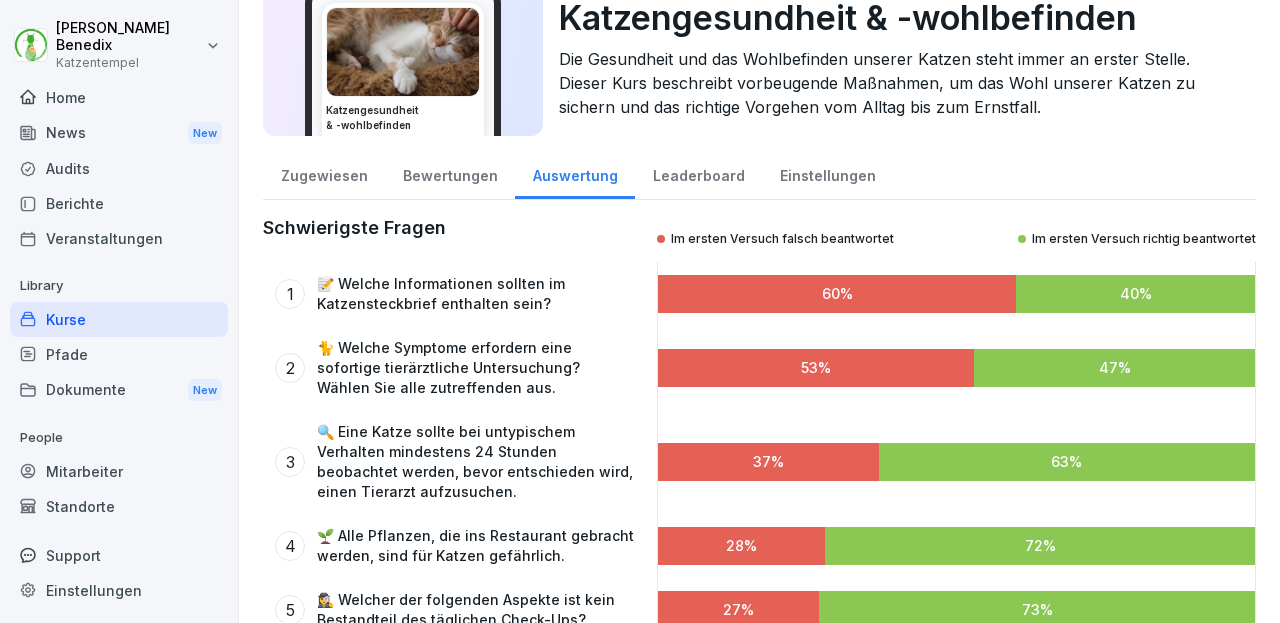 click on "Zugewiesen" at bounding box center [324, 173] 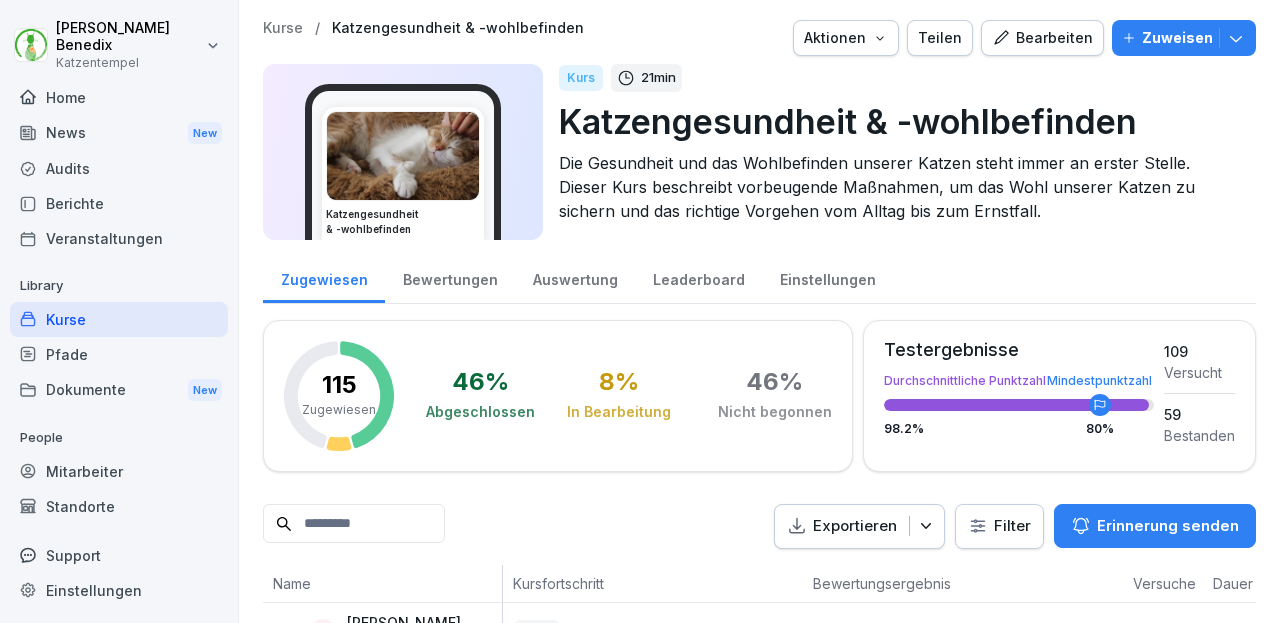 scroll, scrollTop: 0, scrollLeft: 0, axis: both 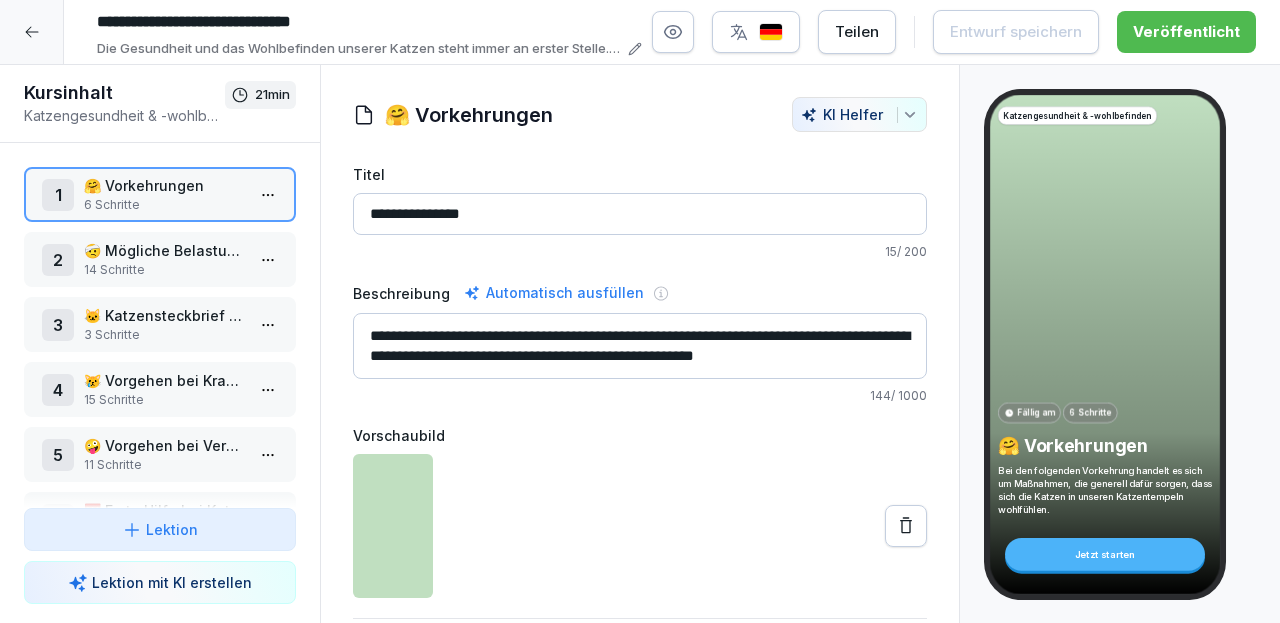 click on "14 Schritte" at bounding box center (164, 270) 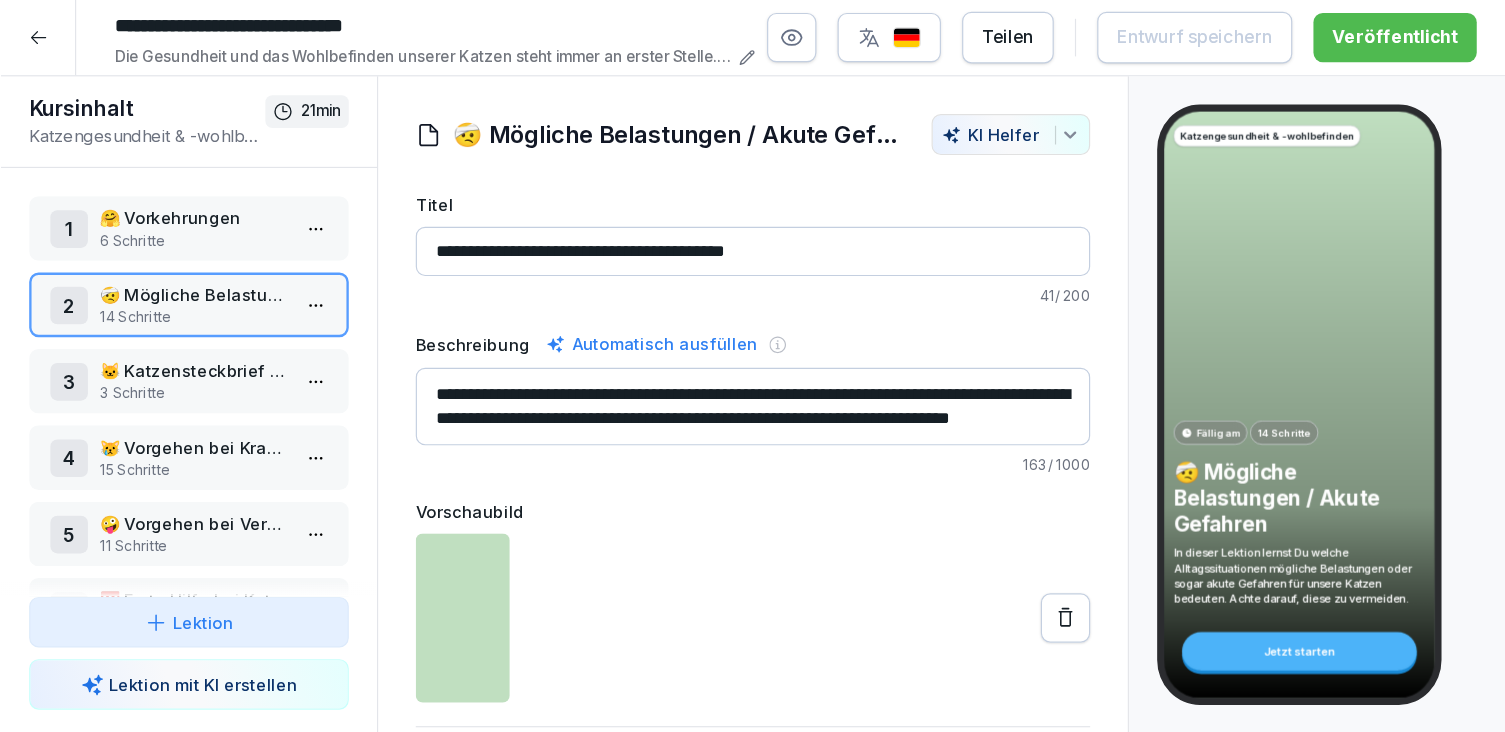 scroll, scrollTop: 0, scrollLeft: 0, axis: both 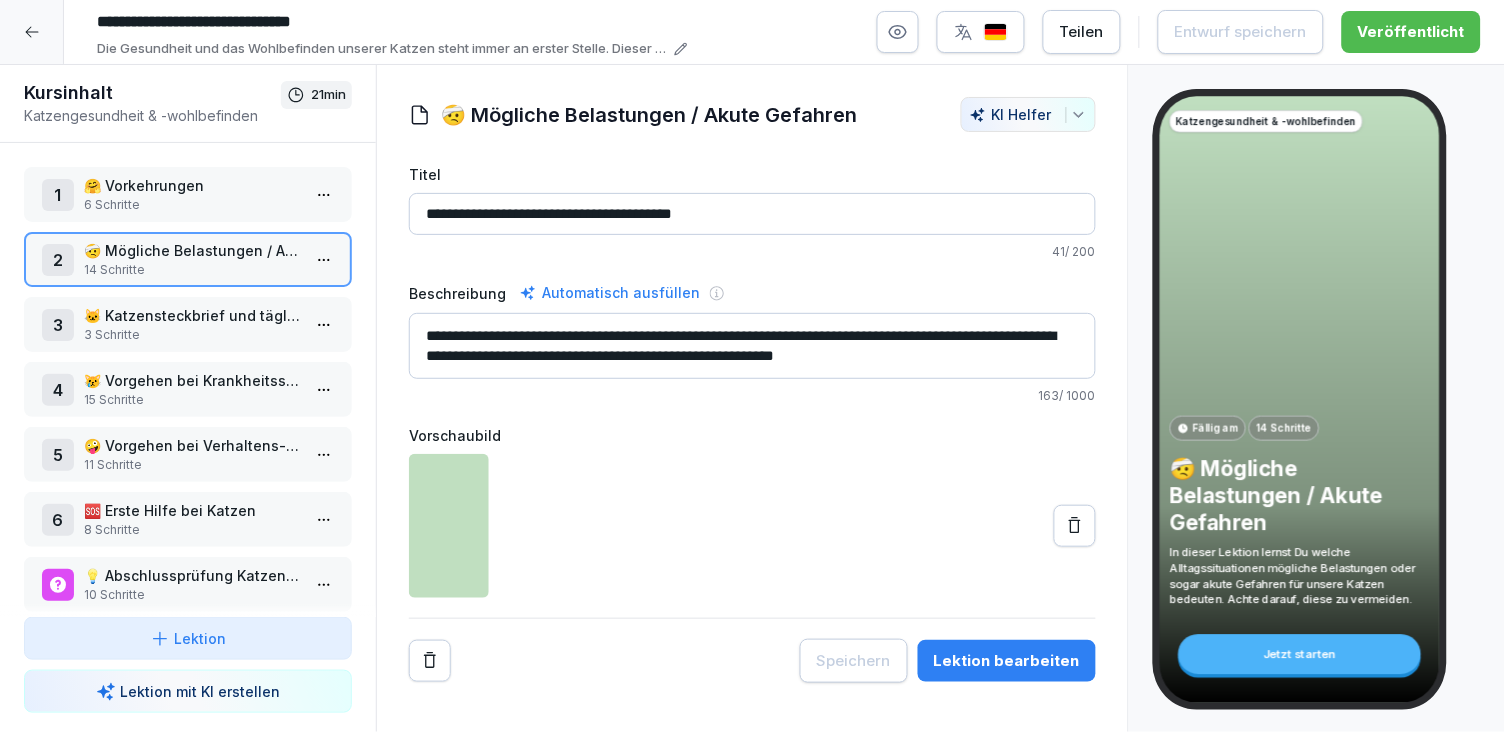 click on "Lektion bearbeiten" at bounding box center (1007, 661) 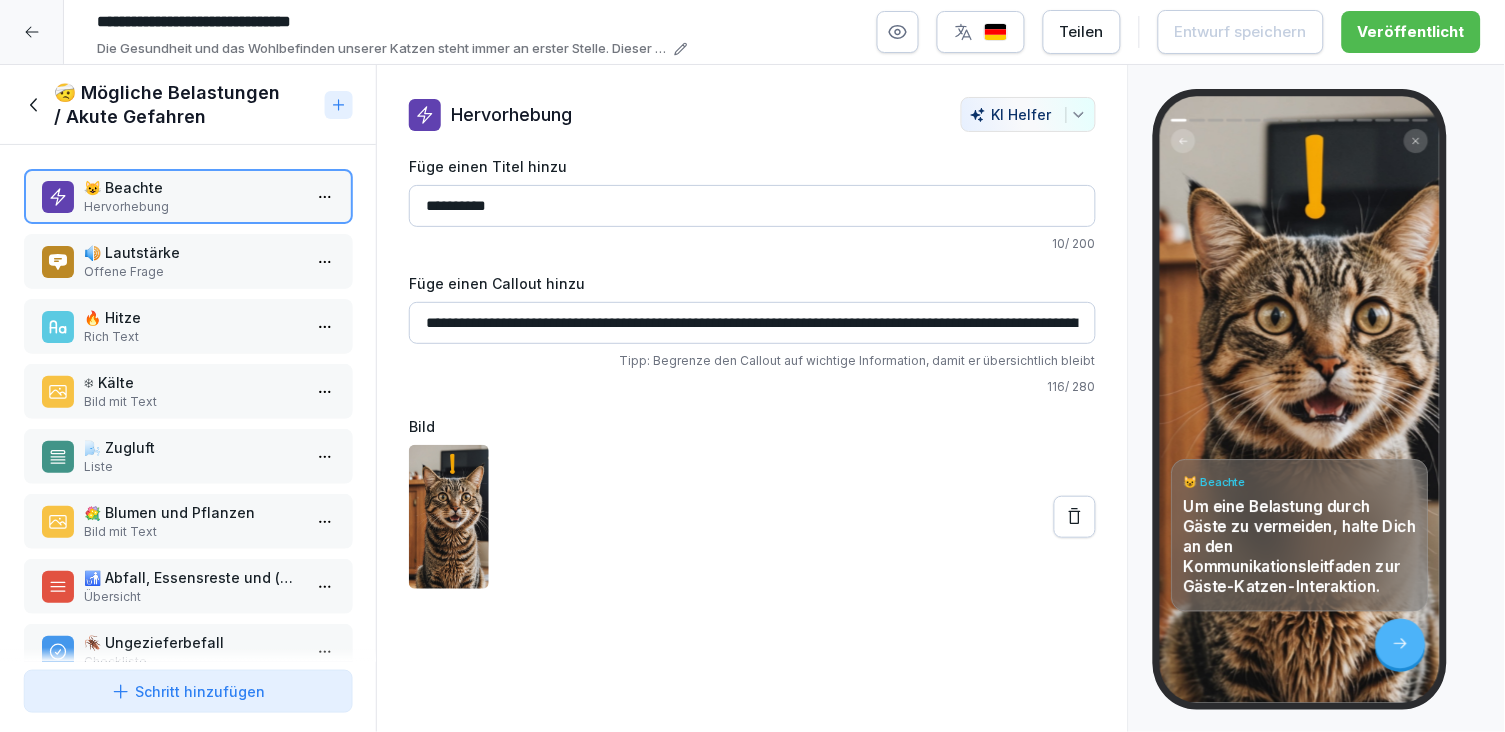 click on "🔊 Lautstärke" at bounding box center [192, 252] 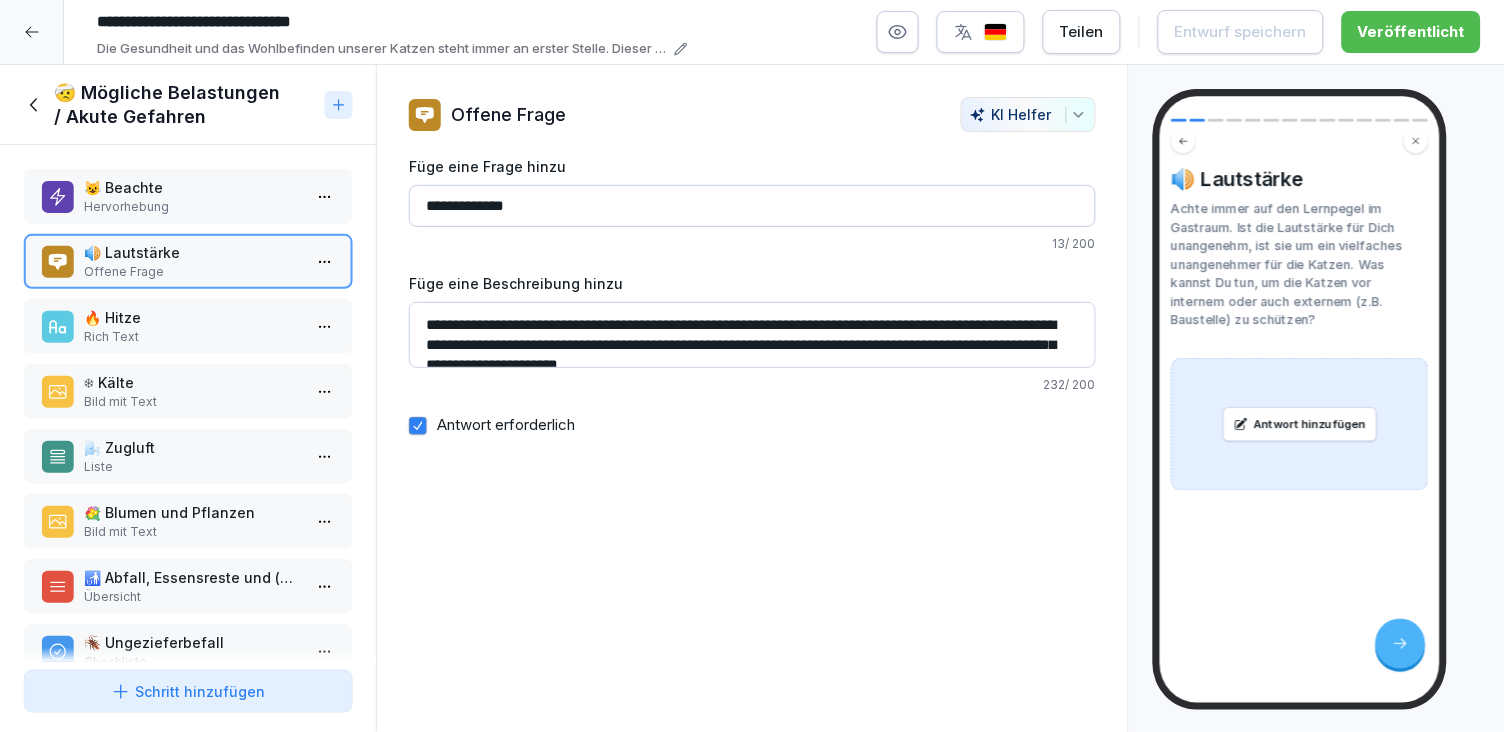 click on "Rich Text" at bounding box center (192, 337) 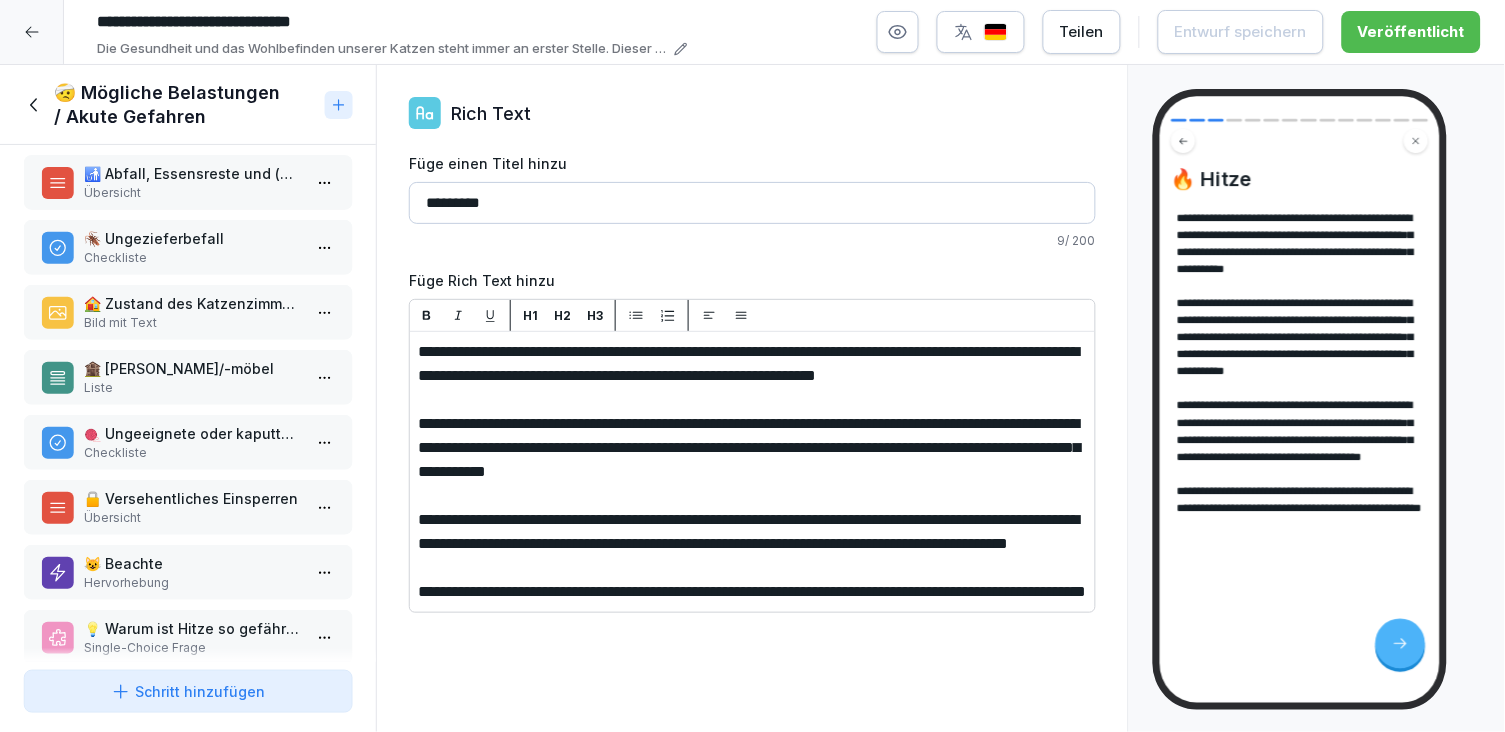 scroll, scrollTop: 403, scrollLeft: 0, axis: vertical 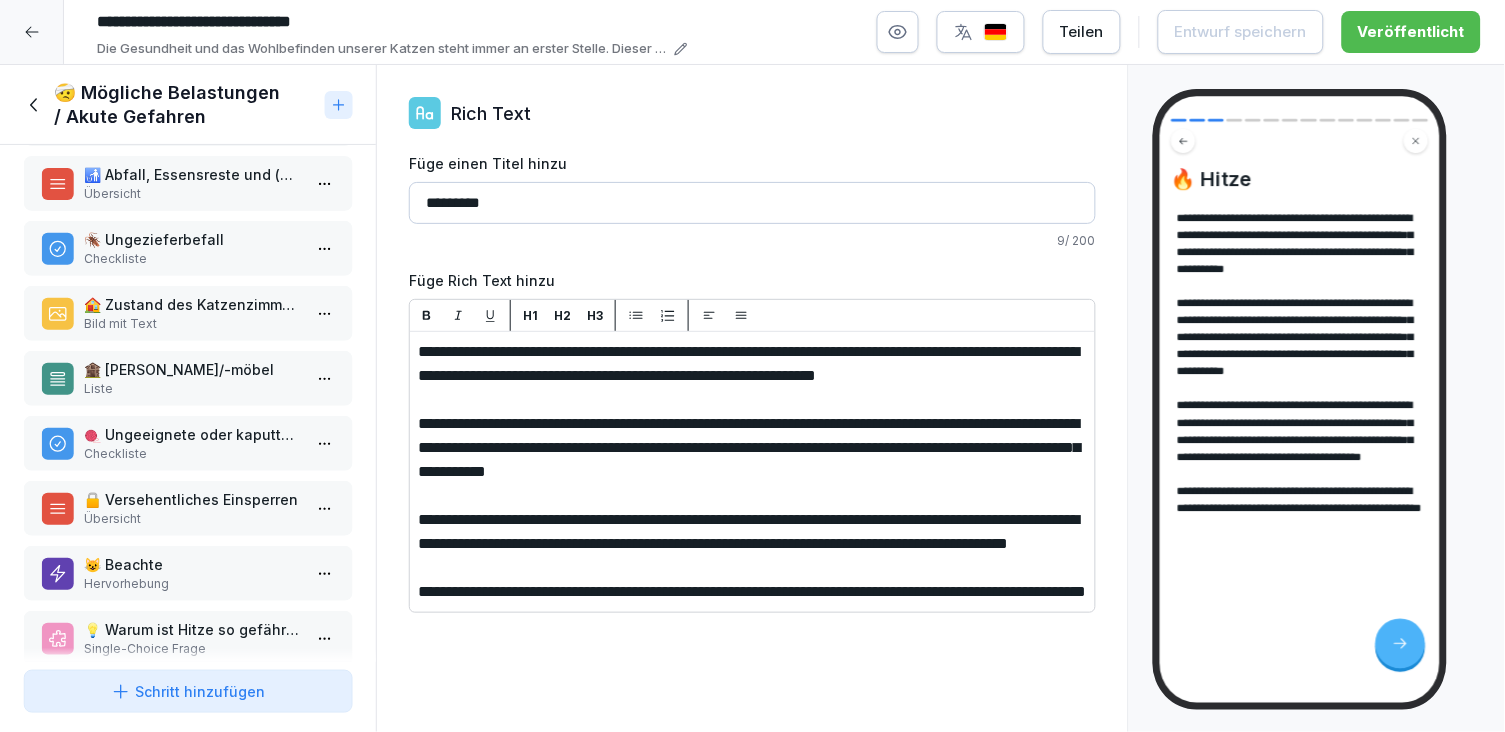 click on "Single-Choice Frage" at bounding box center [192, 649] 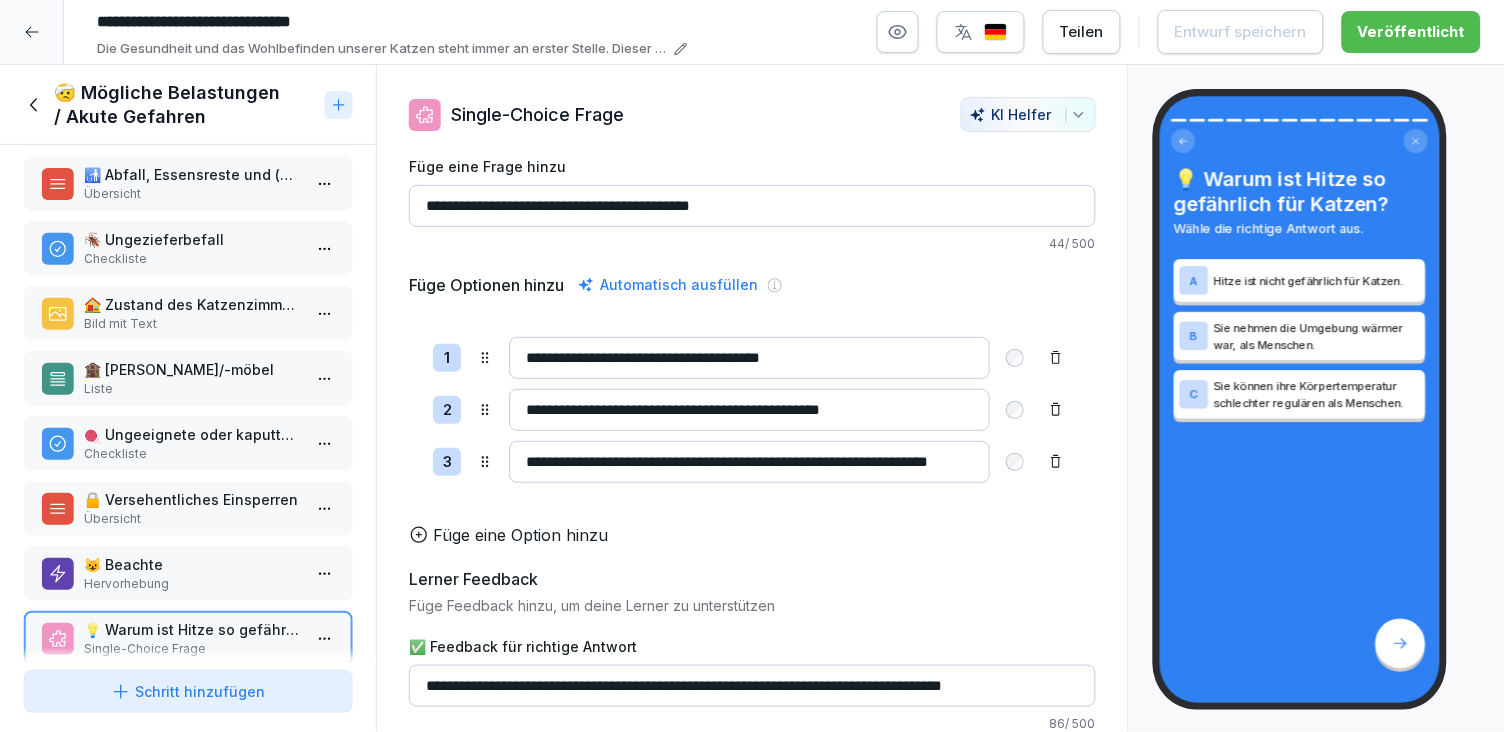 click 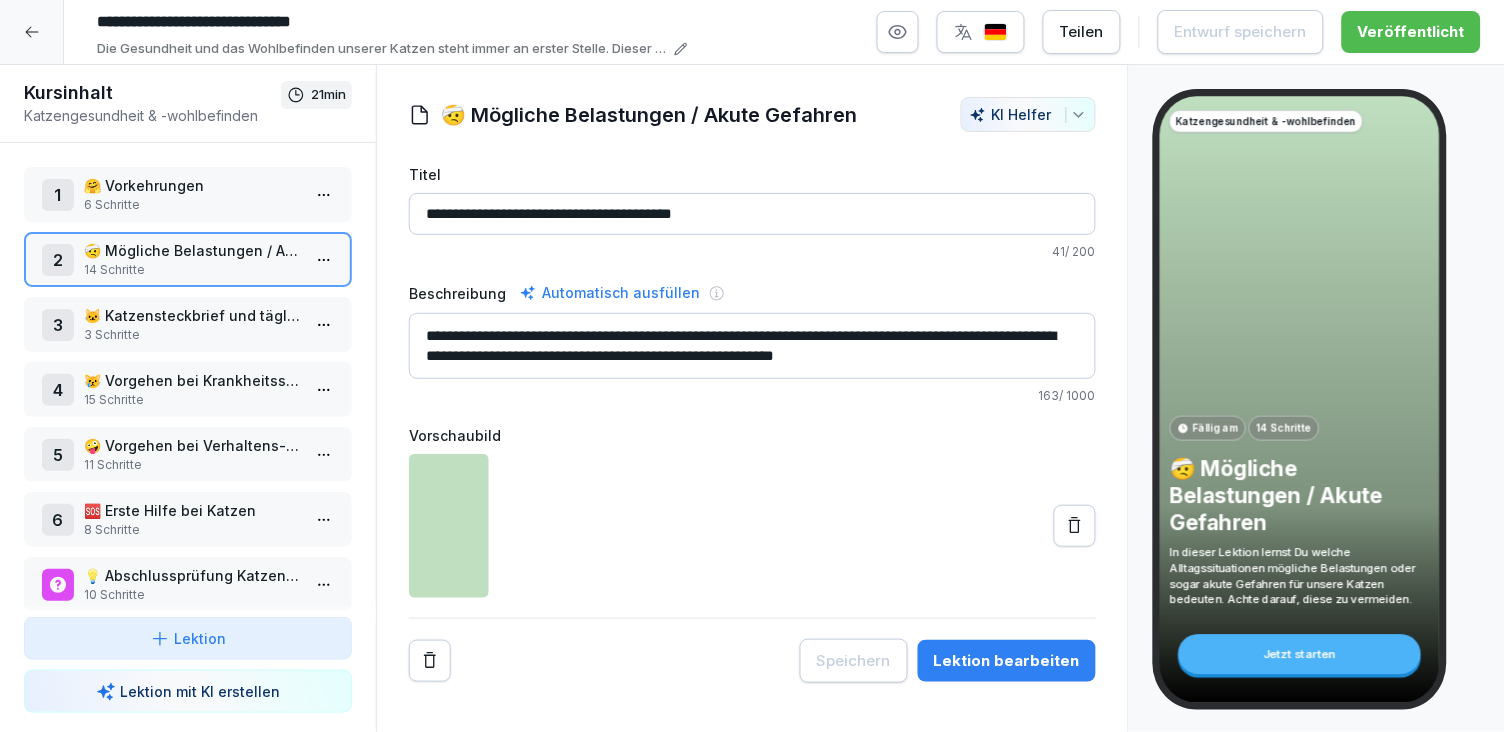 click on "😿 Vorgehen bei Krankheitssymptomen  15 Schritte" at bounding box center [192, 389] 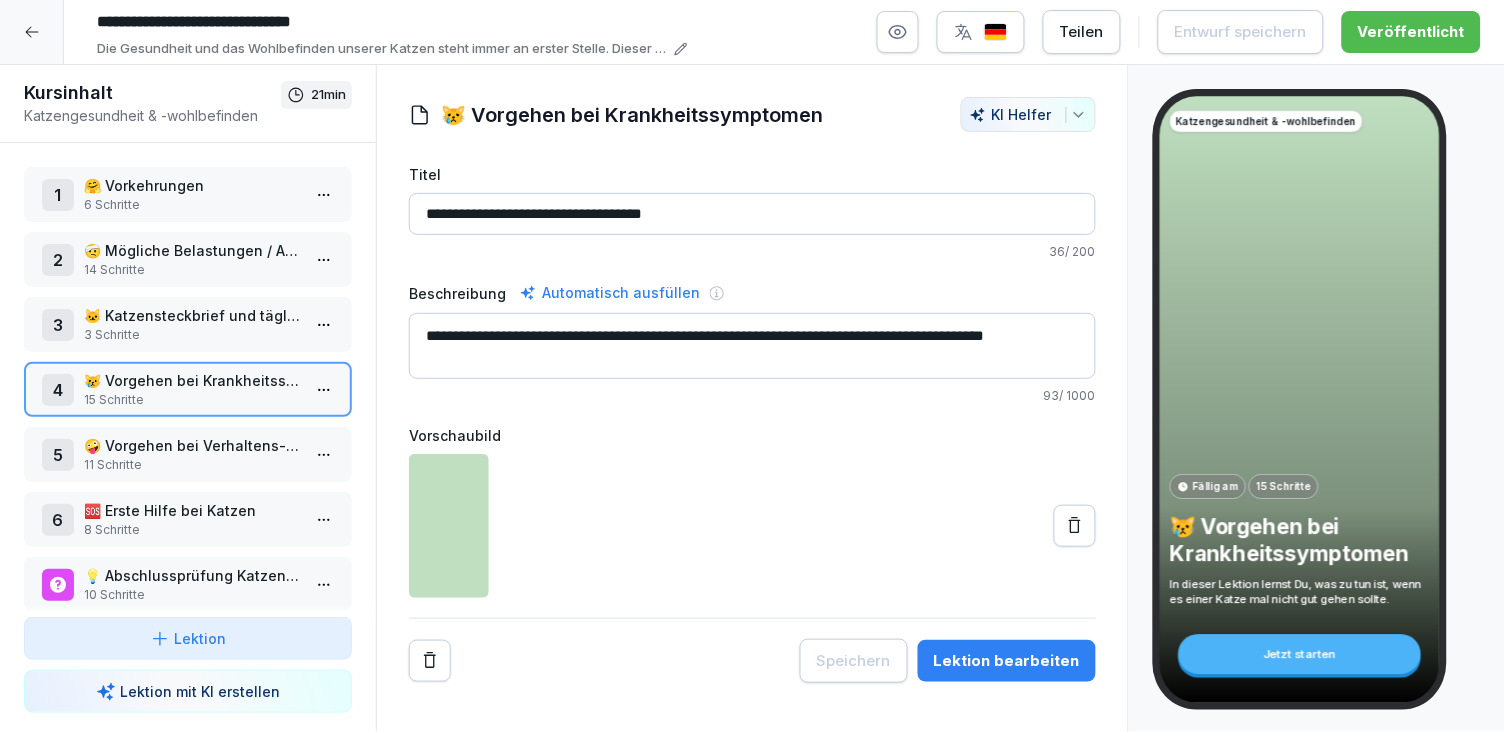 click on "Lektion bearbeiten" at bounding box center [1007, 661] 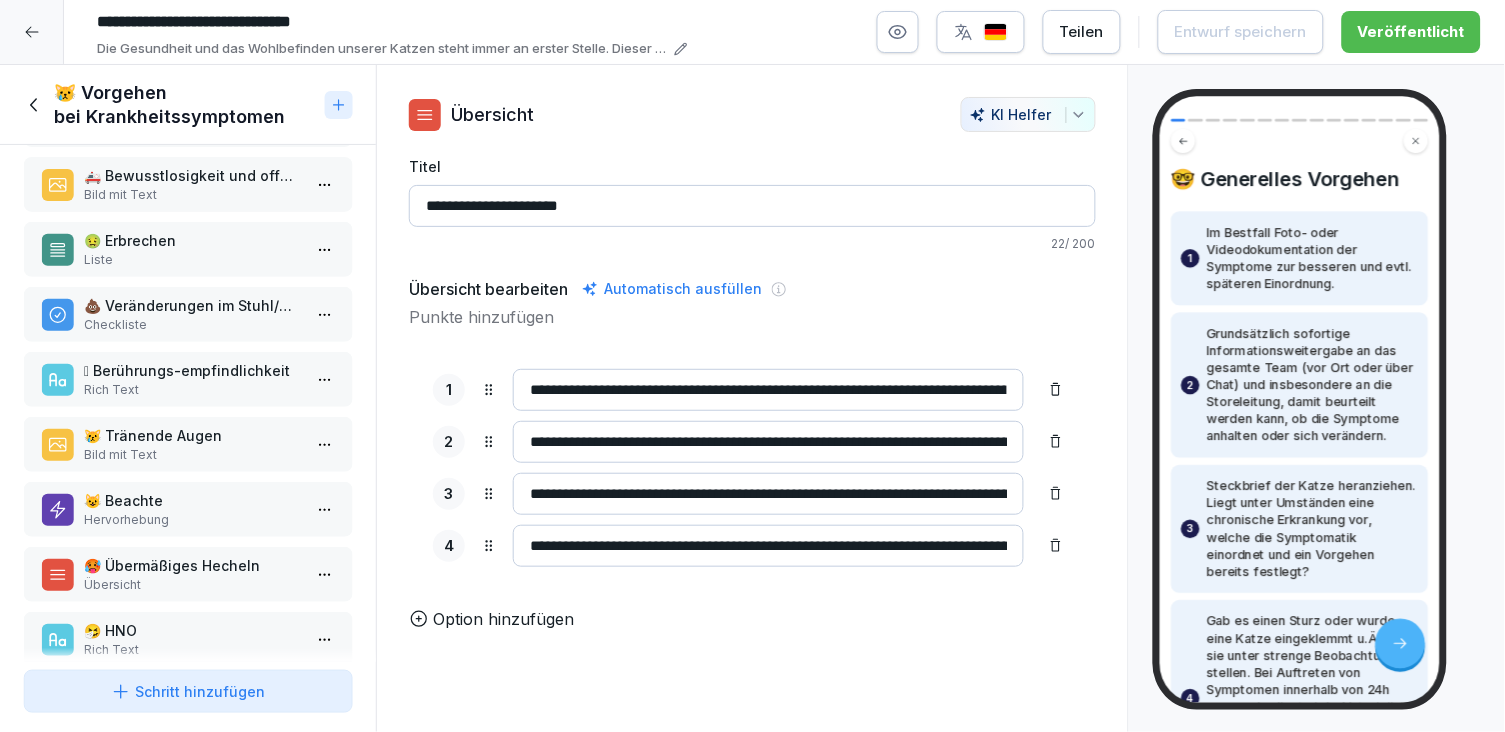 scroll, scrollTop: 148, scrollLeft: 0, axis: vertical 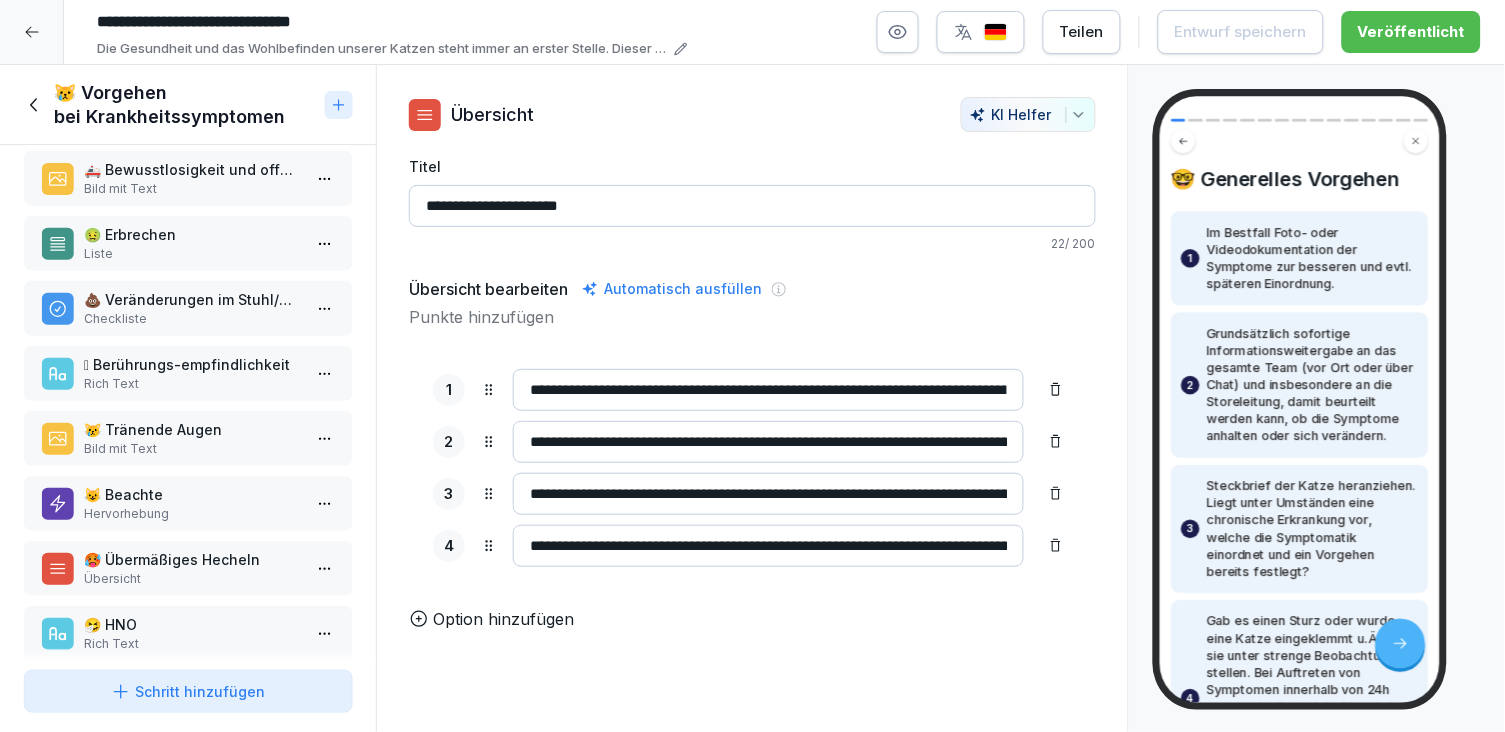 click on "Übersicht" at bounding box center [192, 579] 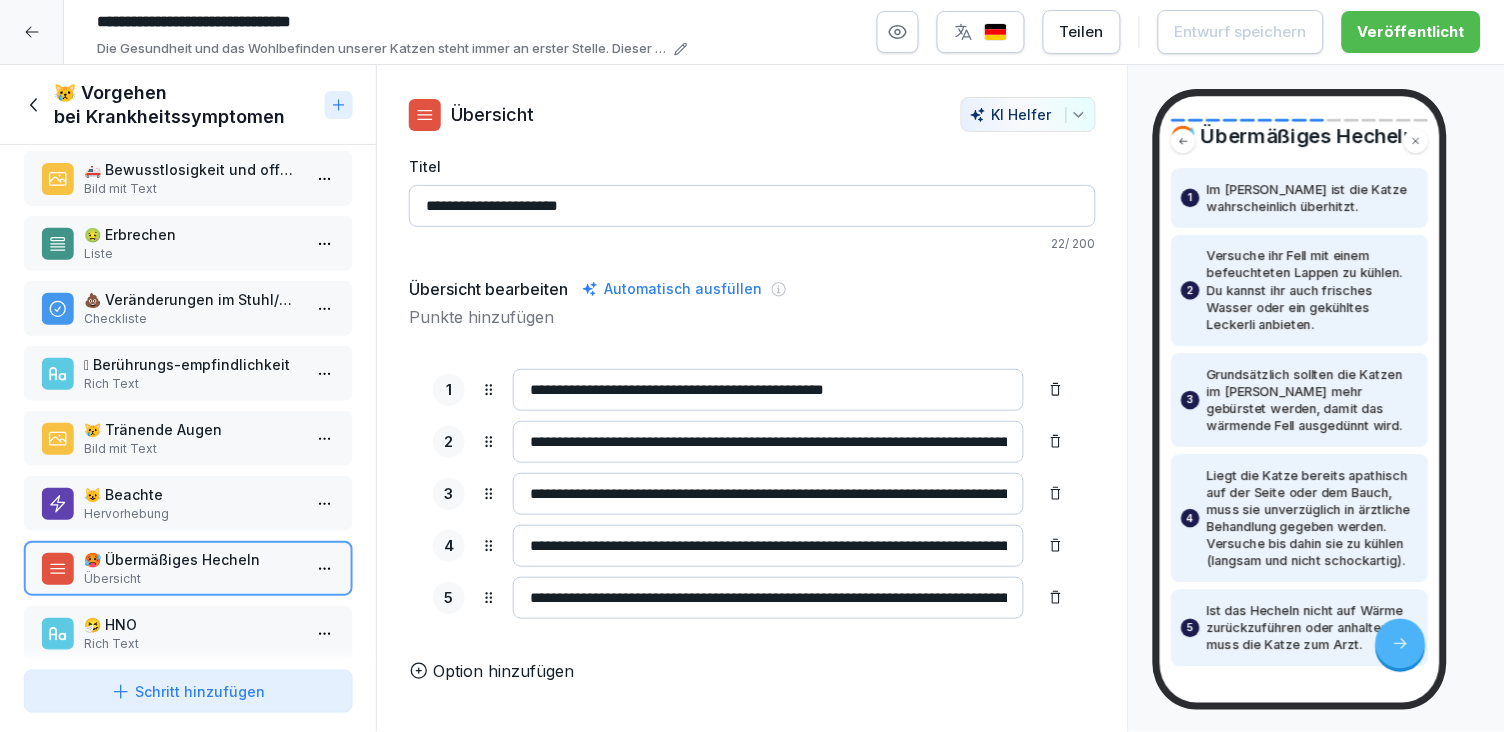 scroll, scrollTop: 58, scrollLeft: 0, axis: vertical 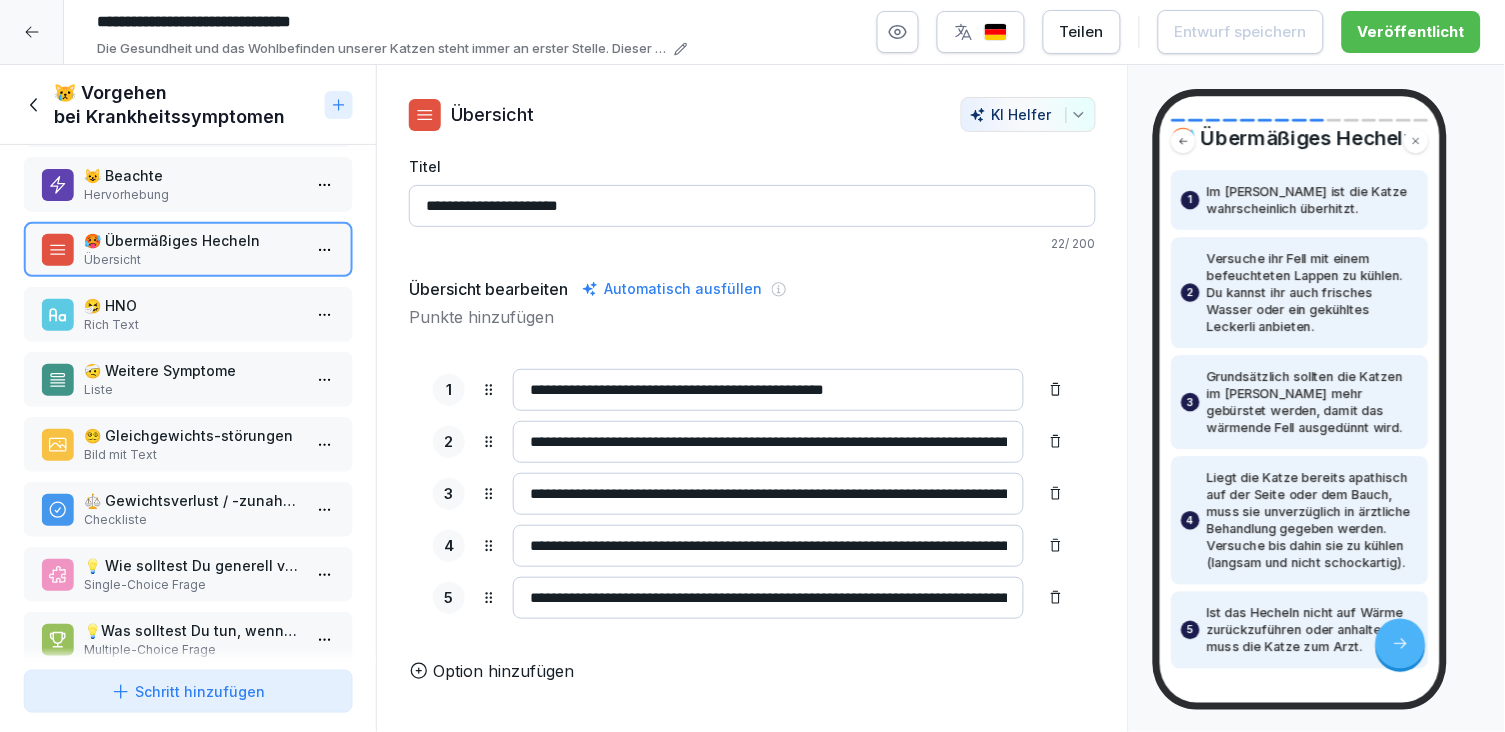 click on "💡Was solltest Du tun, wenn eine Katze übermäßig hechelt?" at bounding box center (192, 630) 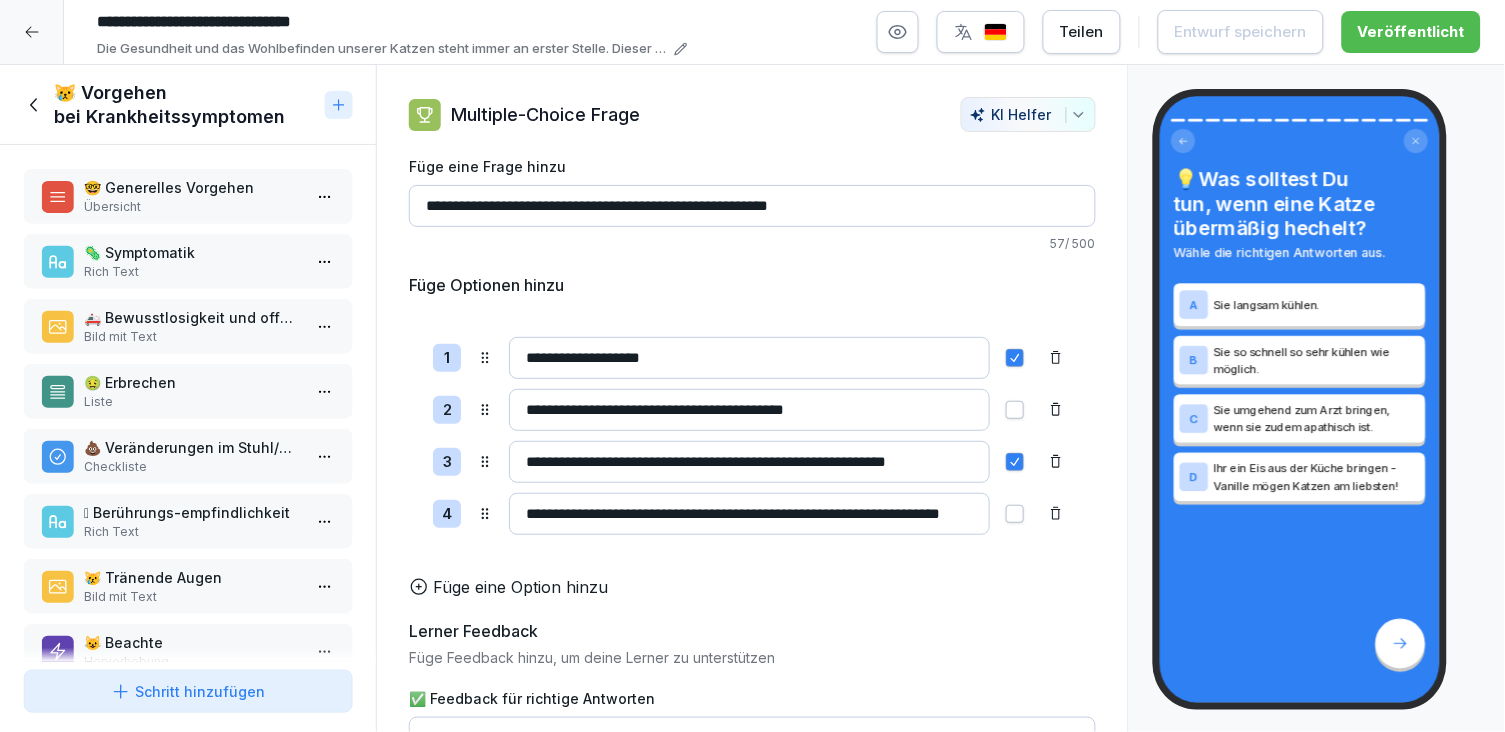 scroll, scrollTop: 0, scrollLeft: 0, axis: both 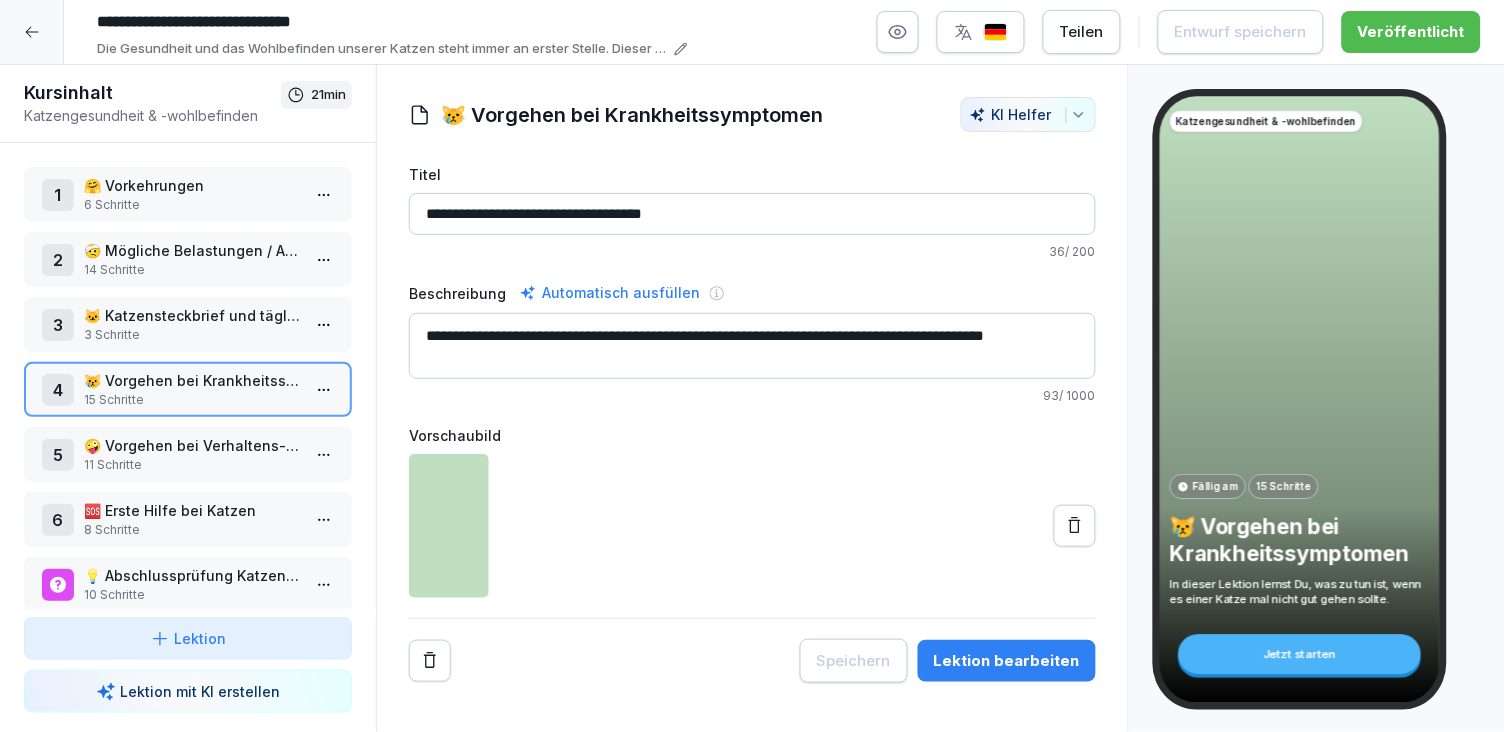 click on "🤪 Vorgehen bei Verhaltens-auffälligkeiten" at bounding box center [192, 445] 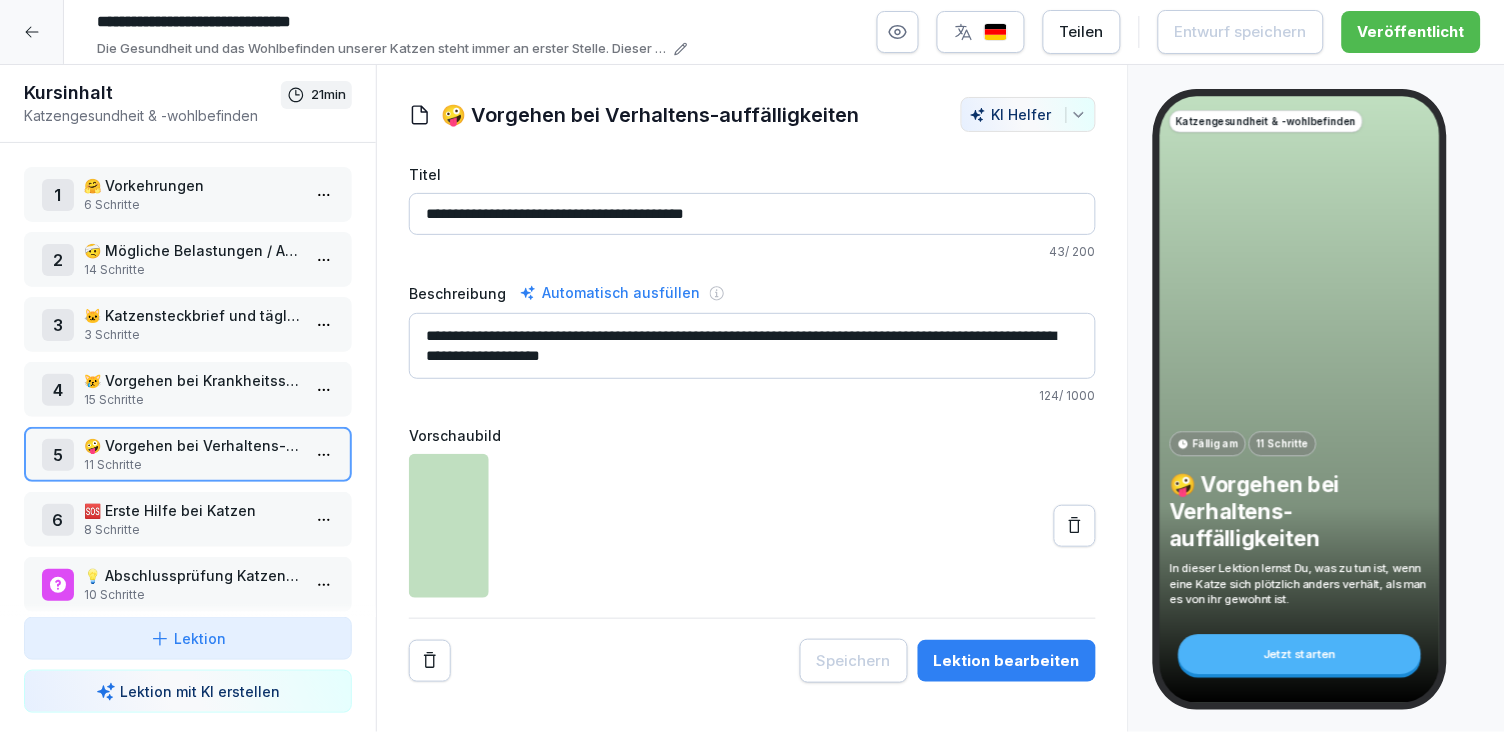 click on "😿 Vorgehen bei Krankheitssymptomen" at bounding box center [192, 380] 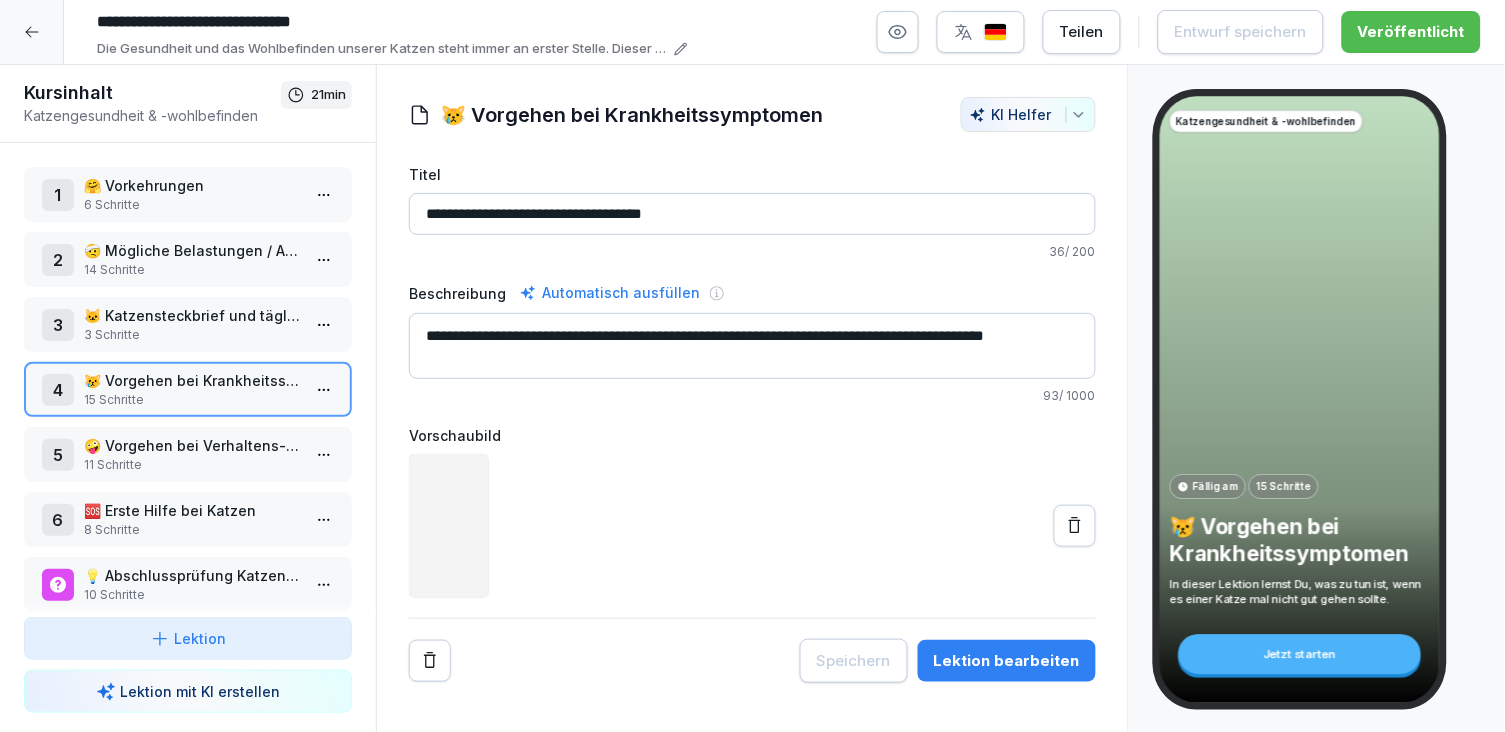 click on "Lektion bearbeiten" at bounding box center [1007, 661] 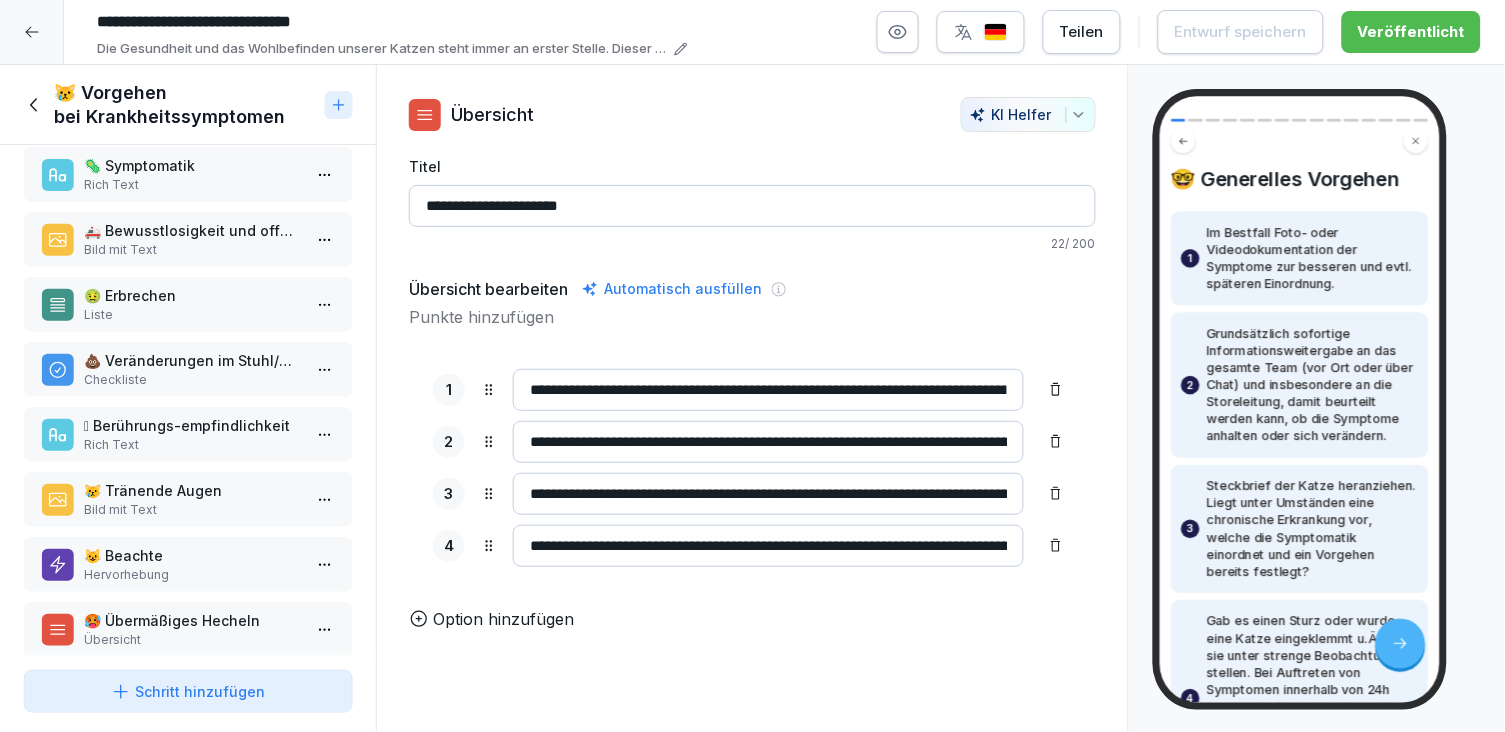 scroll, scrollTop: 105, scrollLeft: 0, axis: vertical 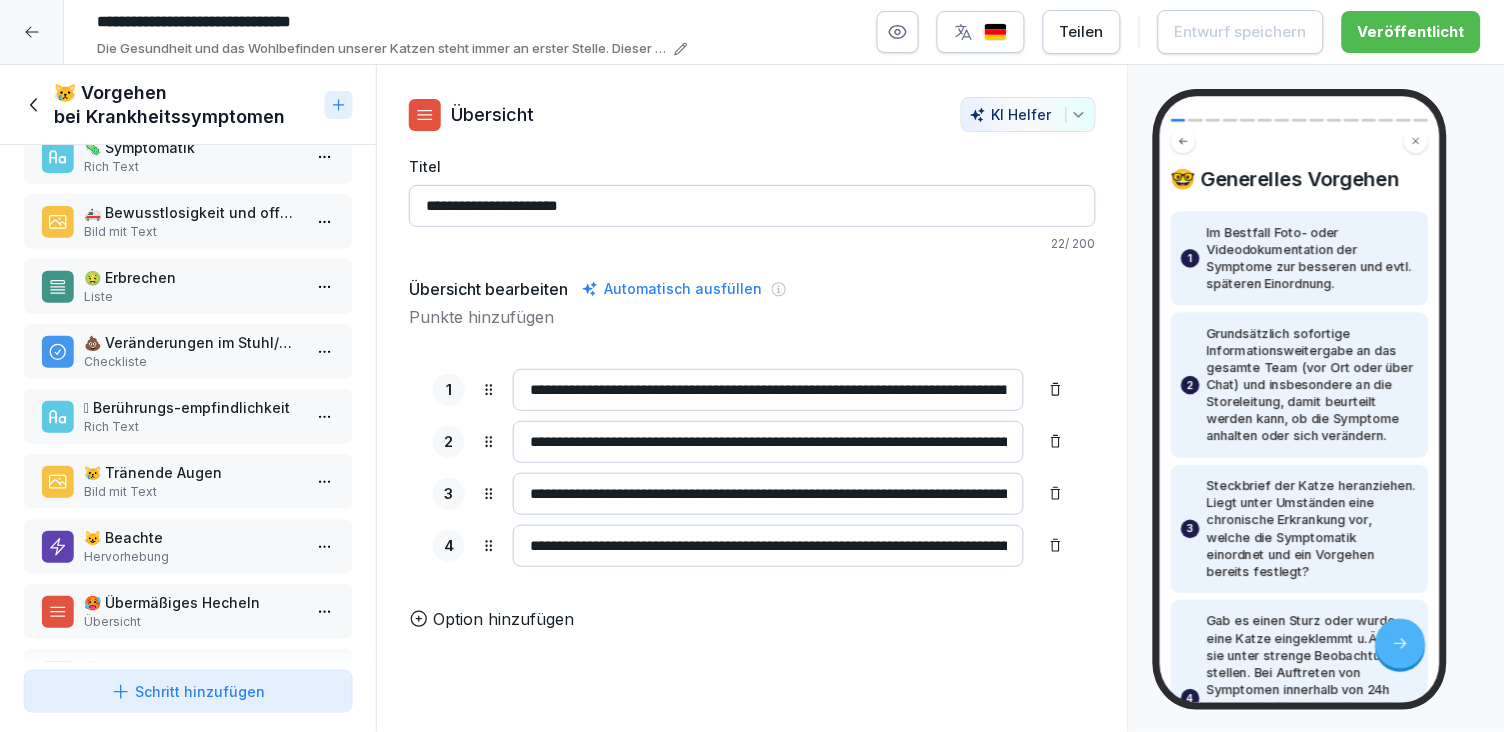 click on "🥵 Übermäßiges Hecheln" at bounding box center (192, 602) 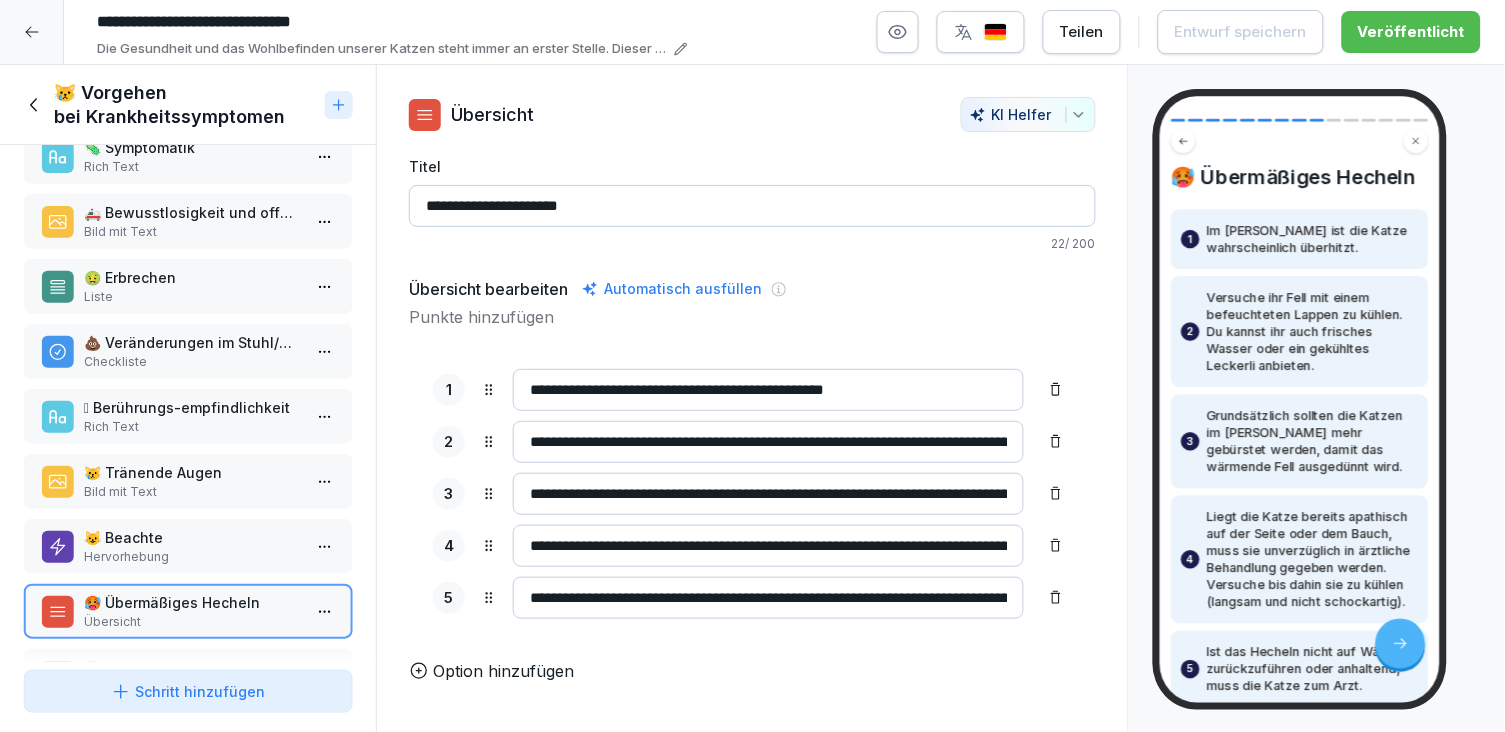 scroll, scrollTop: 0, scrollLeft: 0, axis: both 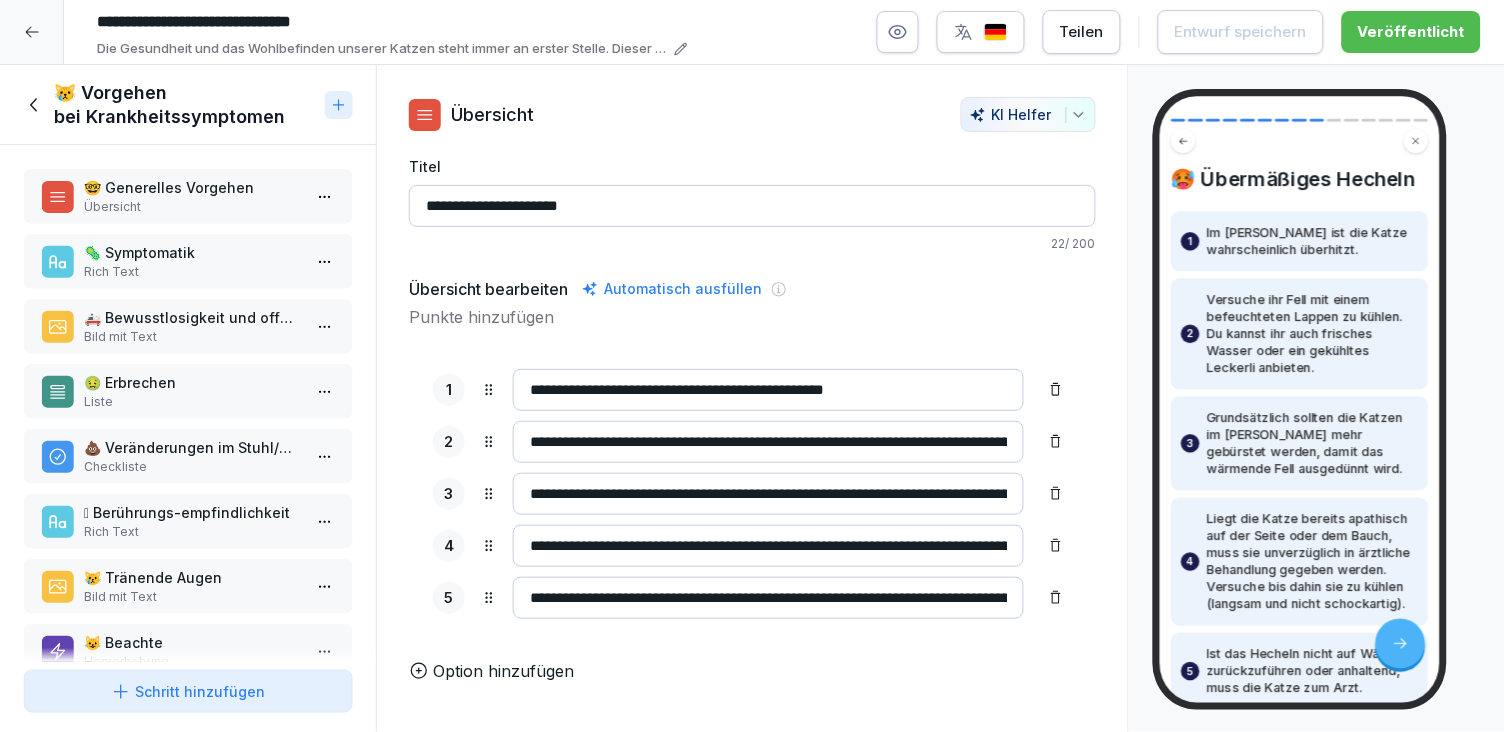 click on "😿 Vorgehen bei Krankheitssymptomen" at bounding box center [185, 105] 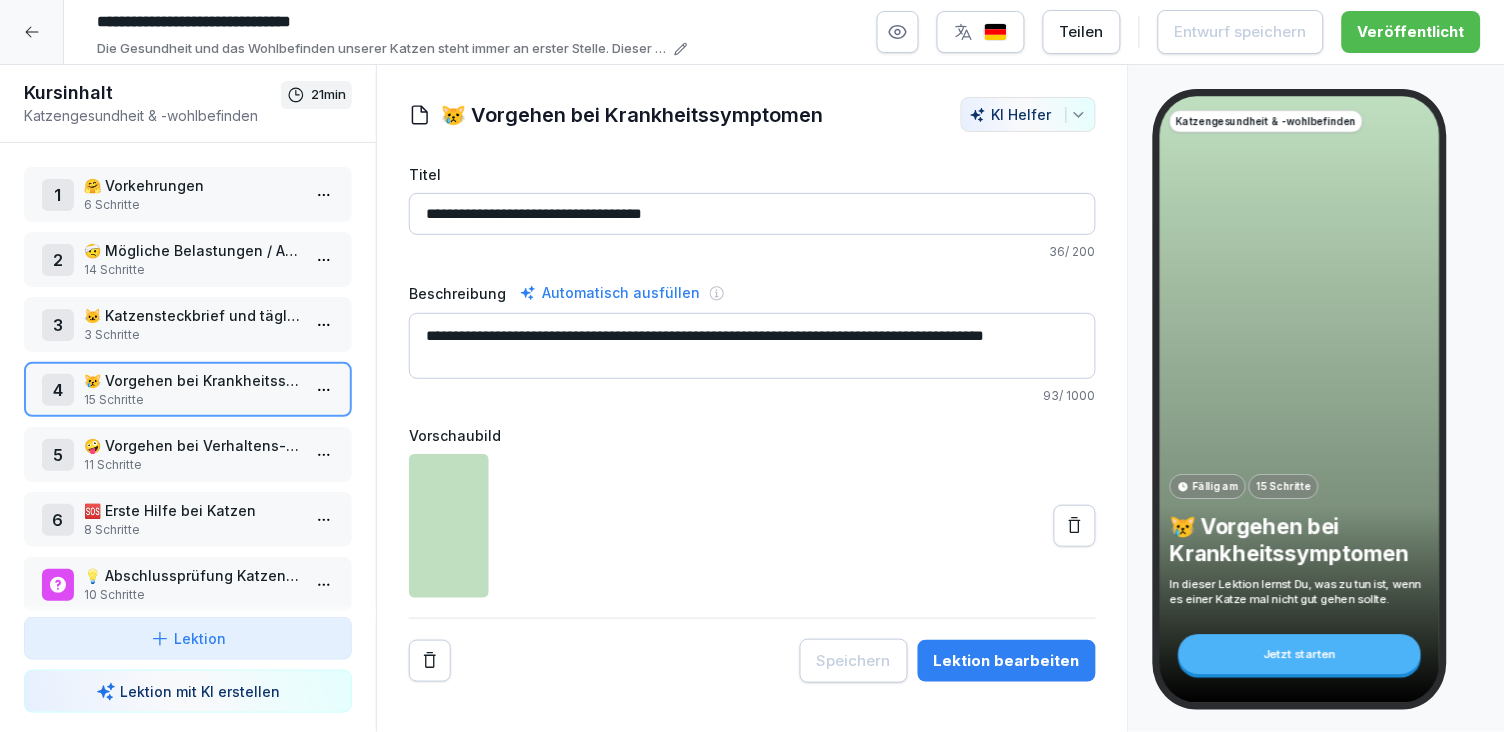 click on "Lektion bearbeiten" at bounding box center [1007, 661] 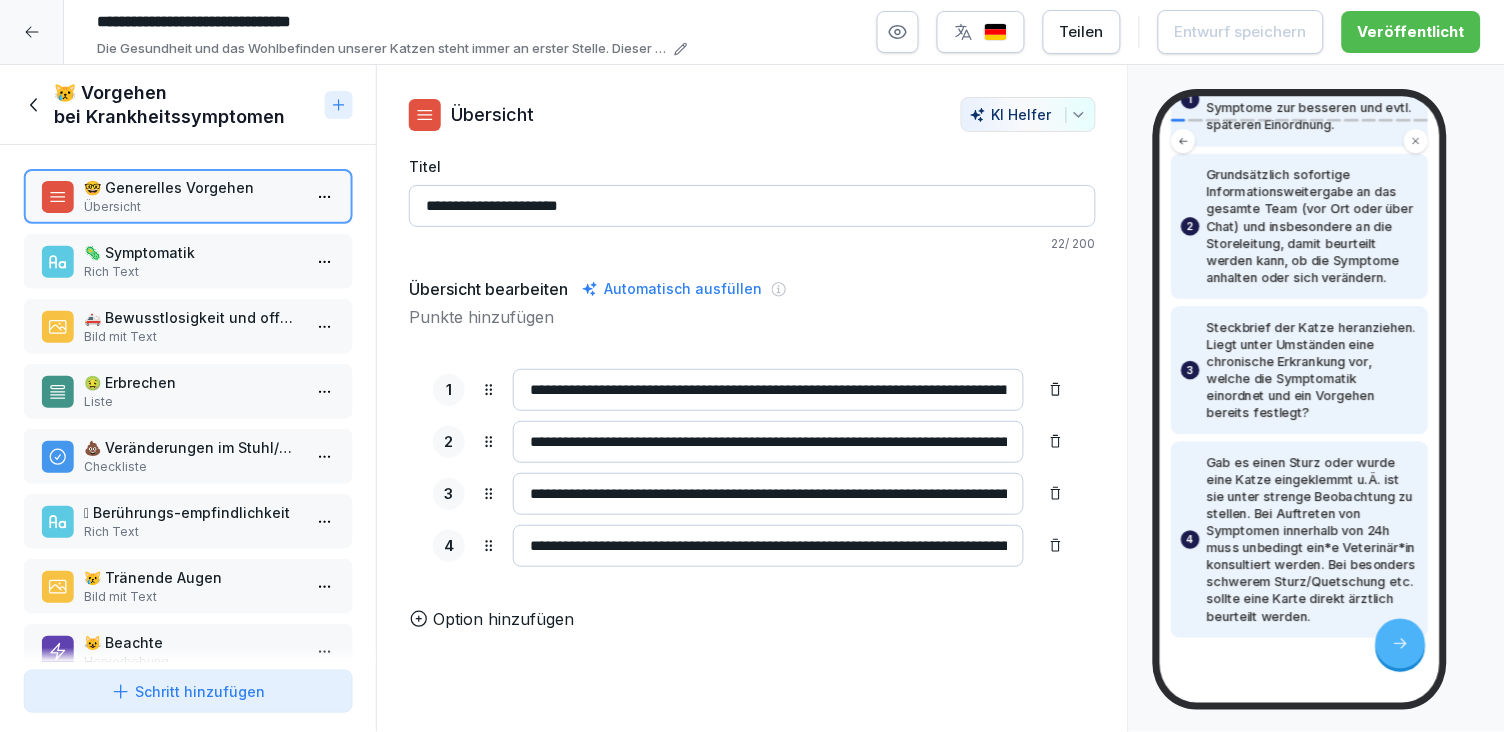 scroll, scrollTop: 222, scrollLeft: 0, axis: vertical 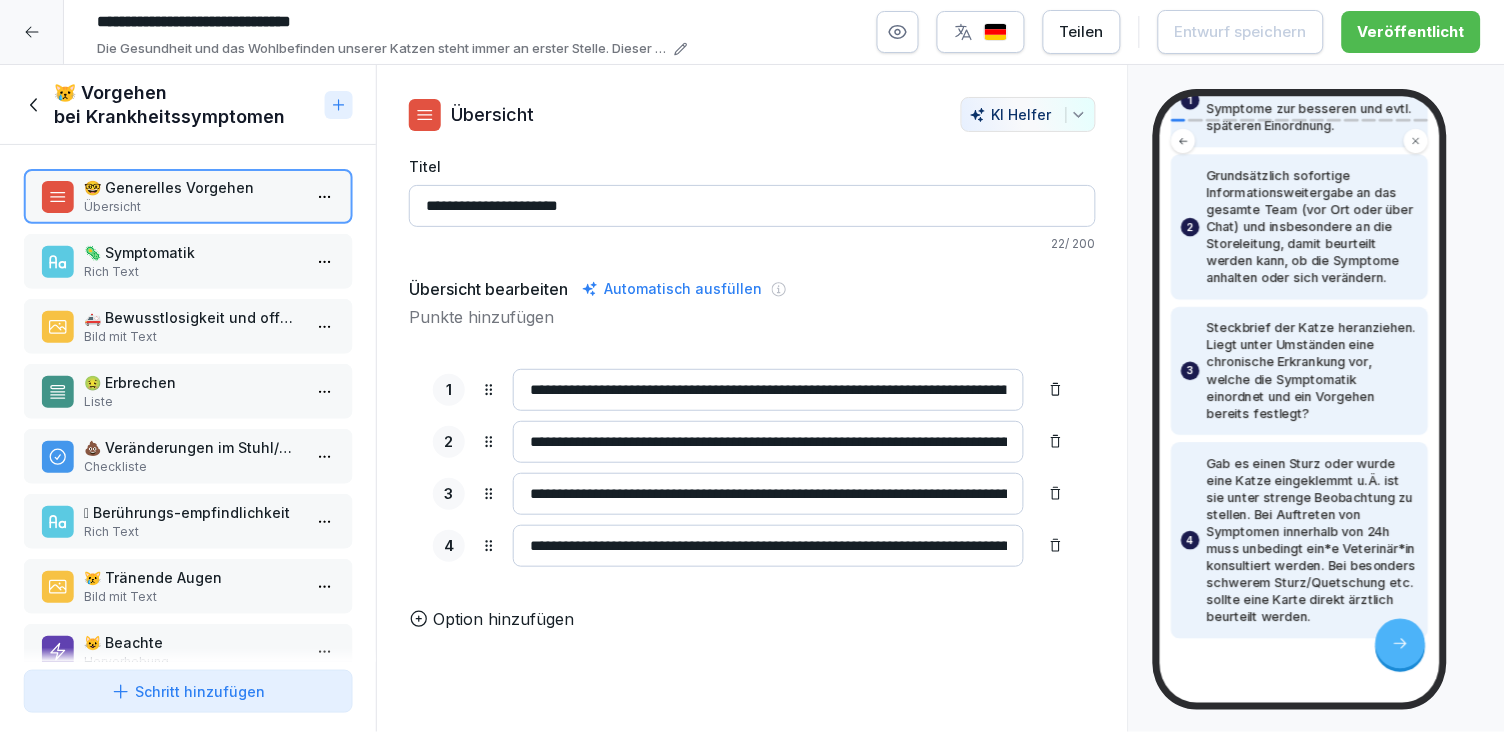 click on "Bild mit Text" at bounding box center [192, 597] 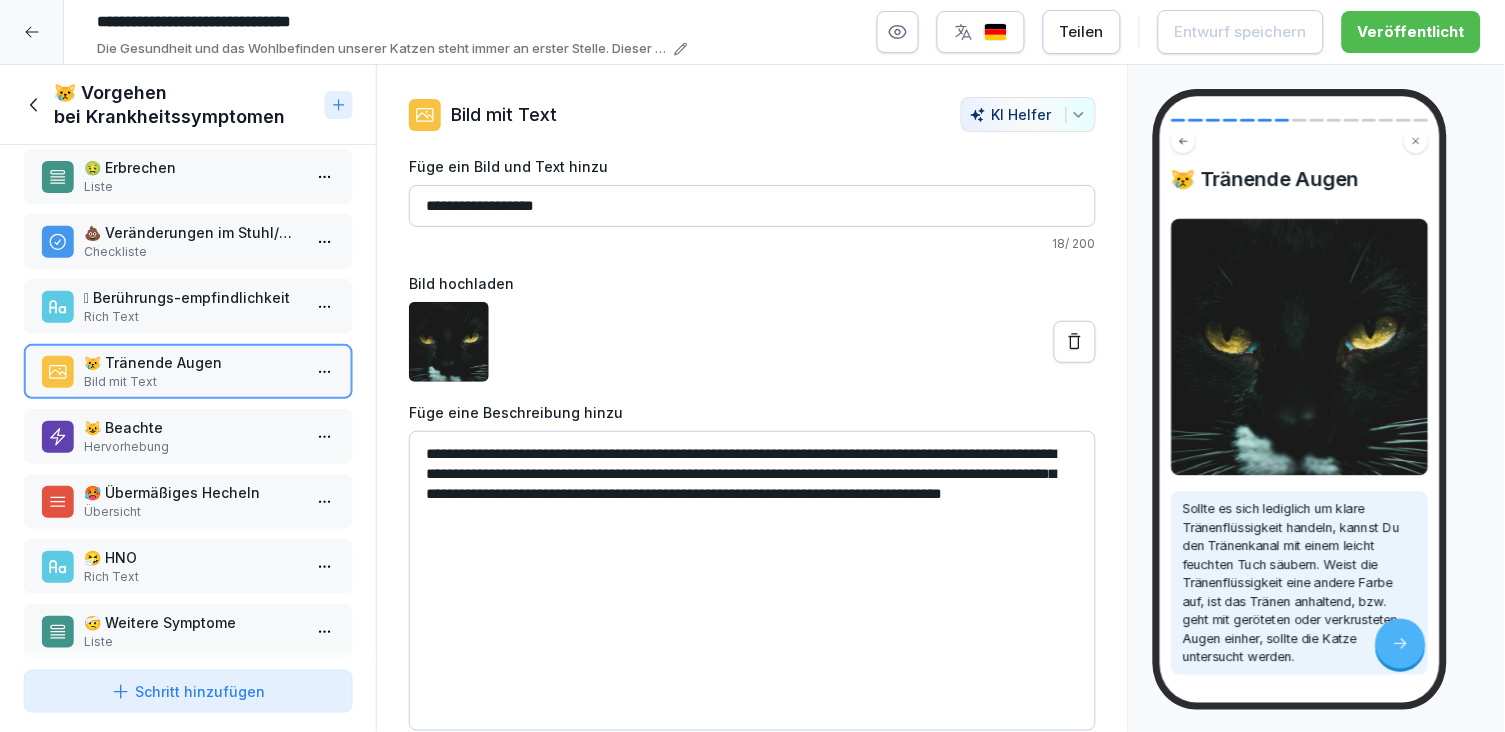 scroll, scrollTop: 220, scrollLeft: 0, axis: vertical 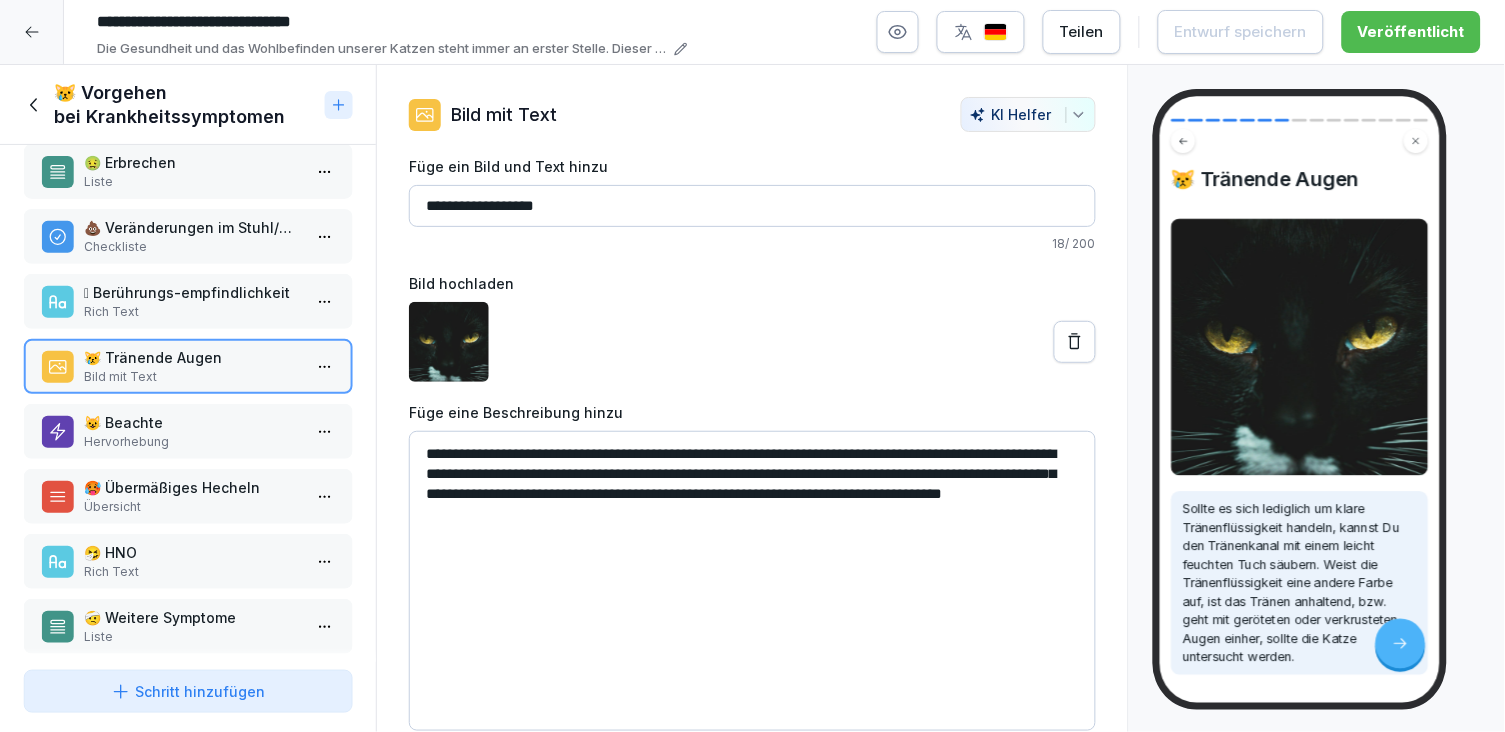 click on "🤧 HNO Rich Text" at bounding box center (188, 561) 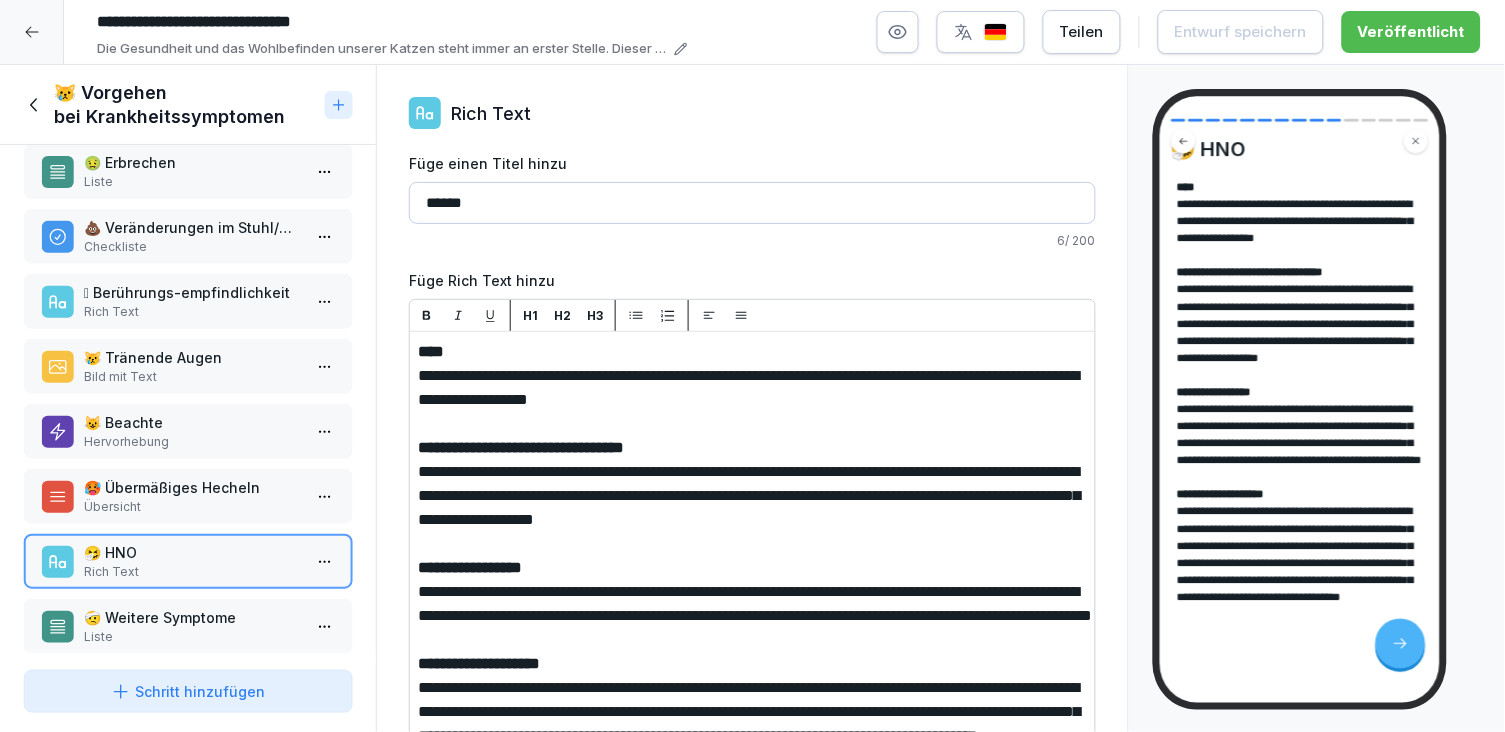 scroll, scrollTop: 218, scrollLeft: 0, axis: vertical 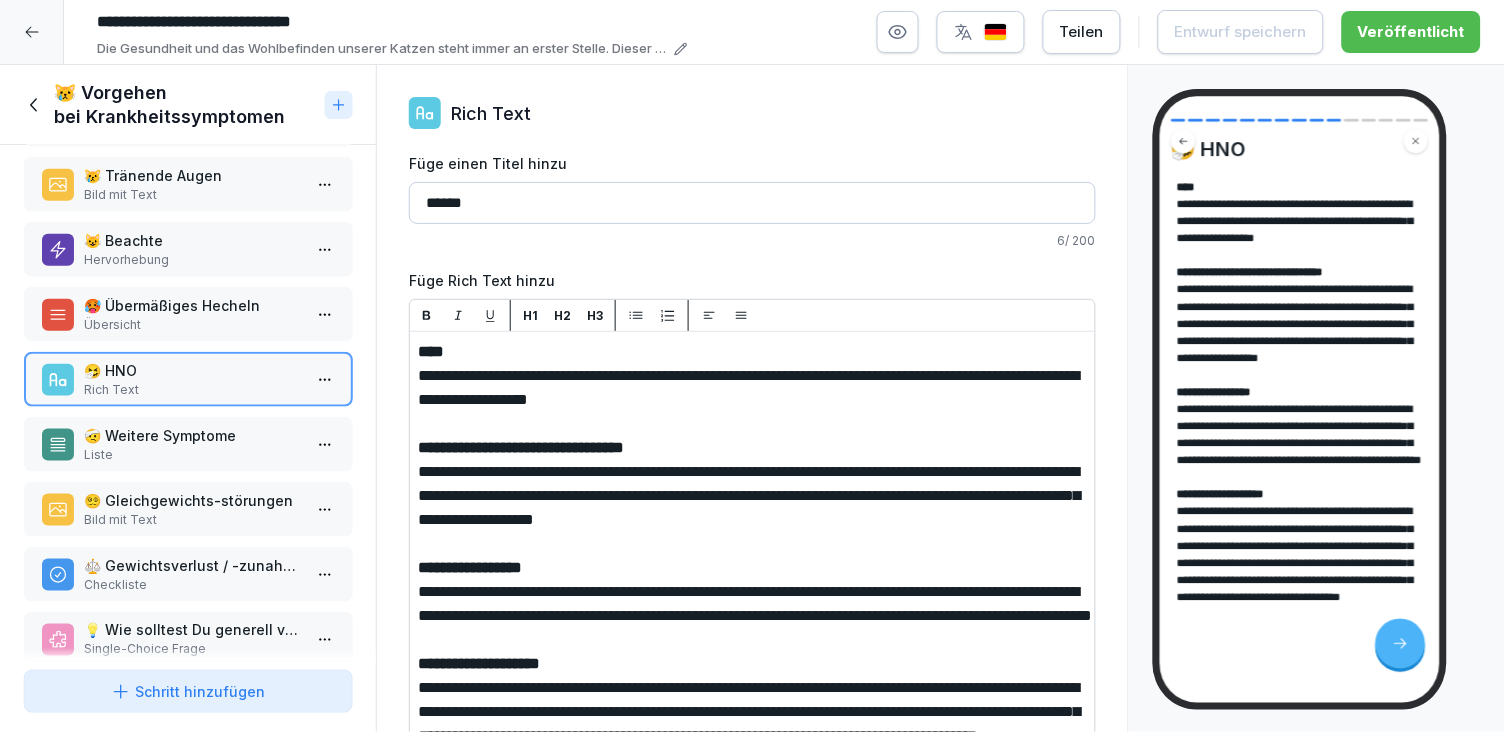 click on "🤕 Weitere Symptome" at bounding box center (192, 435) 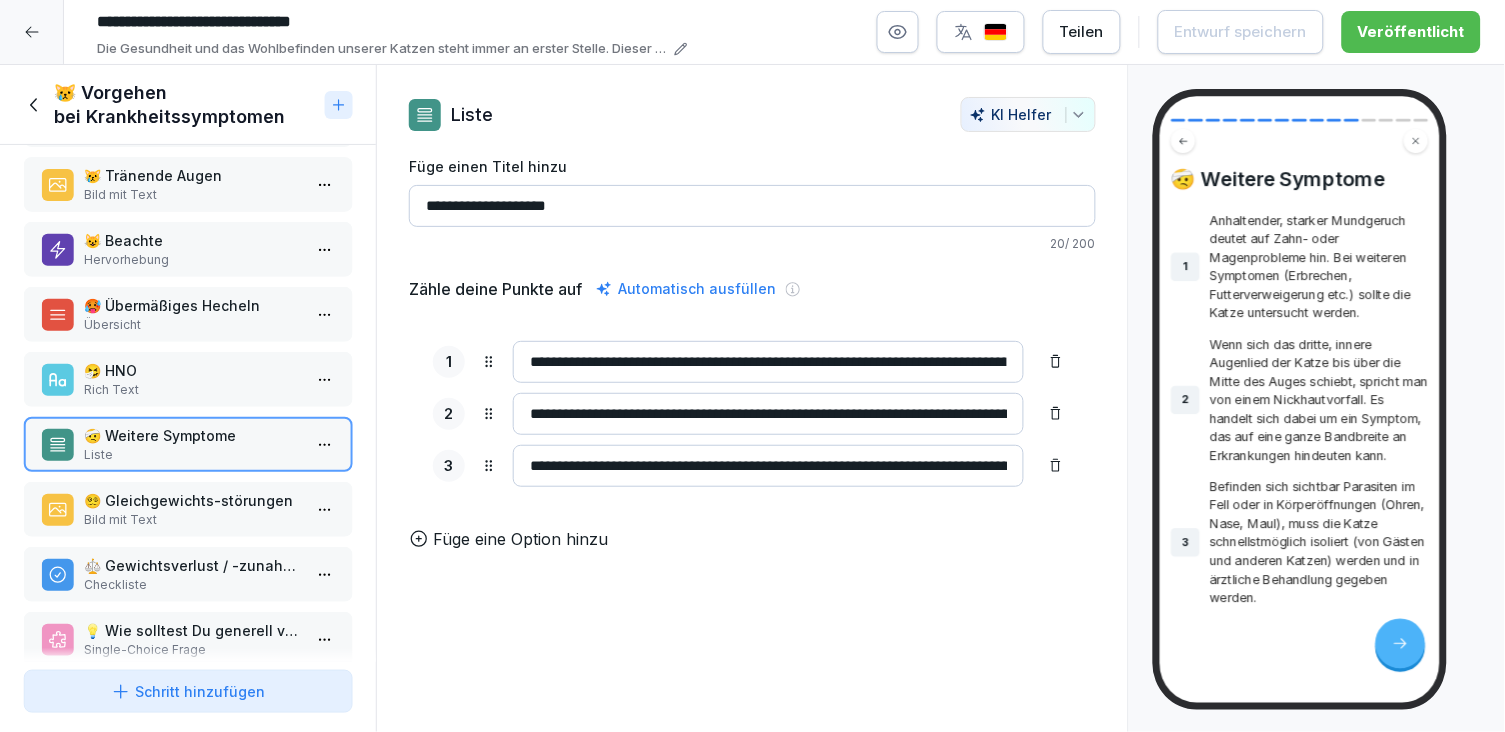 click on "😵‍💫 Gleichgewichts-störungen" at bounding box center [192, 500] 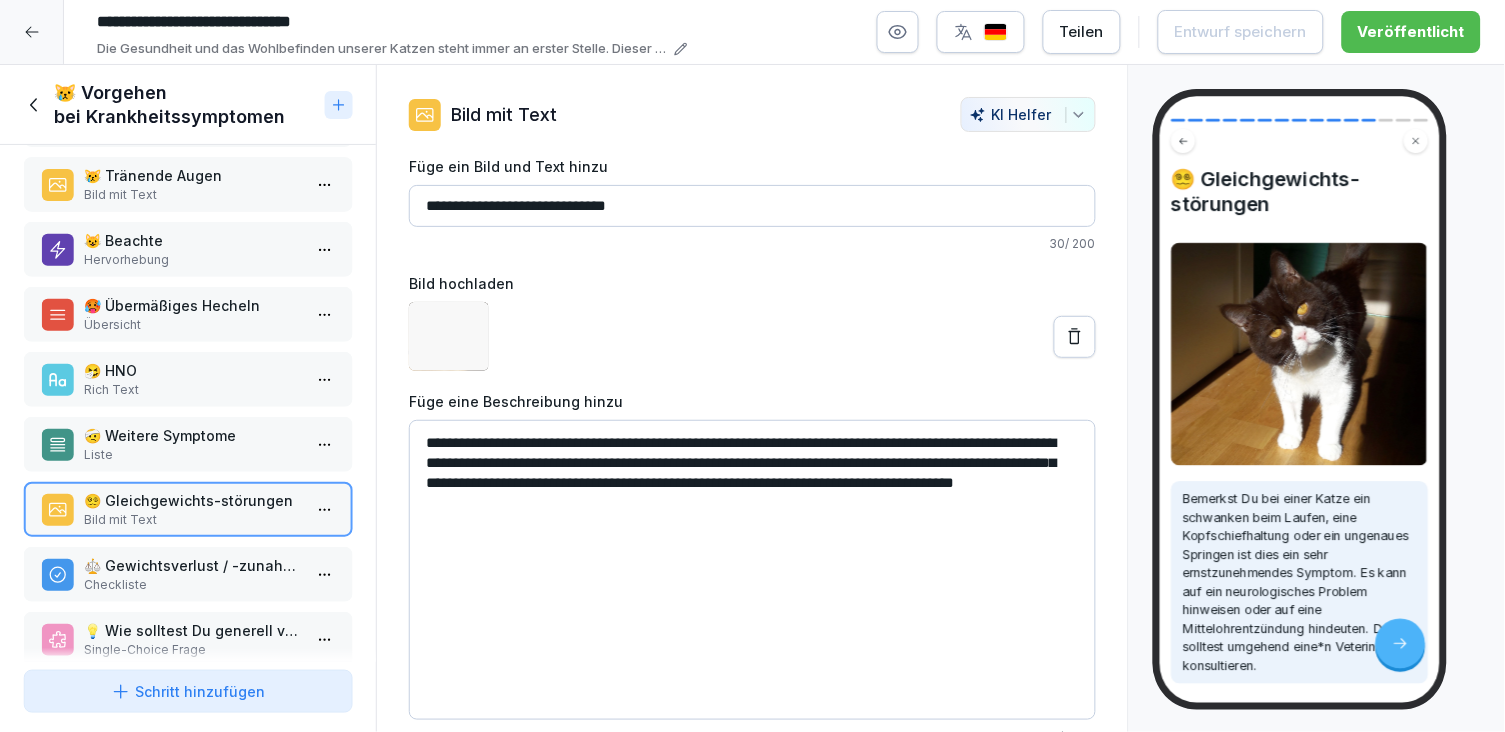 click on "⚖️ Gewichtsverlust / -zunahme" at bounding box center [192, 565] 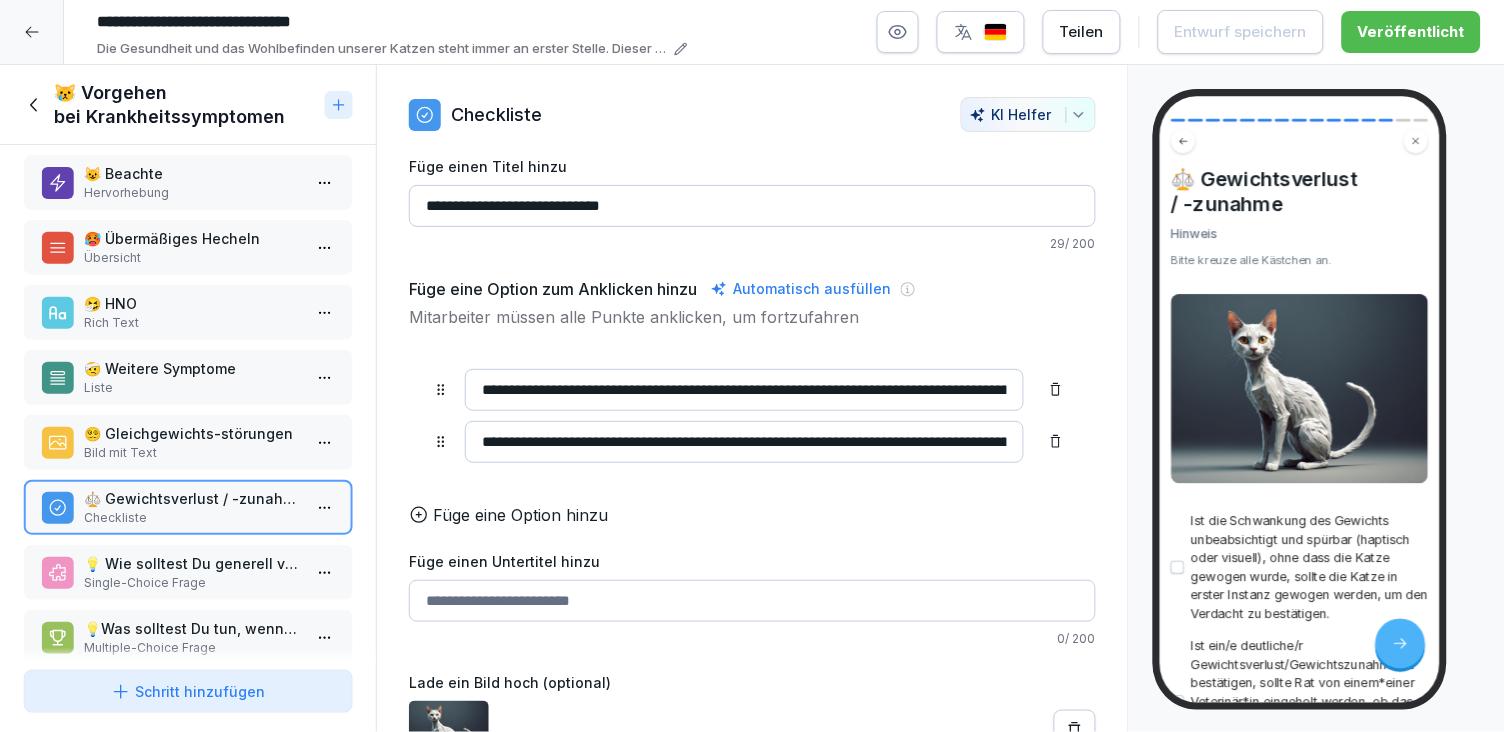 scroll, scrollTop: 467, scrollLeft: 0, axis: vertical 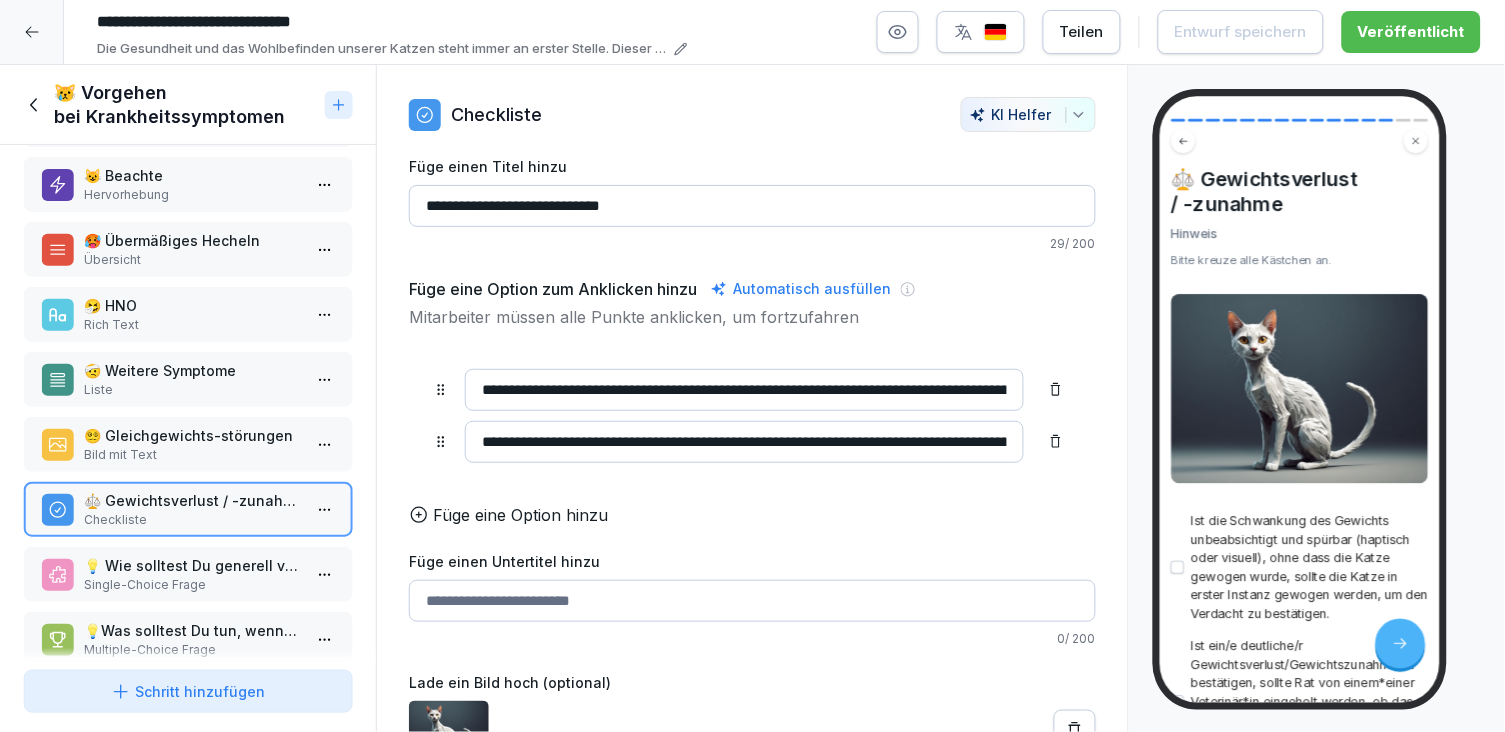 click on "💡 Wie solltest Du generell vorgehen, wenn Du Krankheitssymptome bei einer Katze feststellst?" at bounding box center [192, 565] 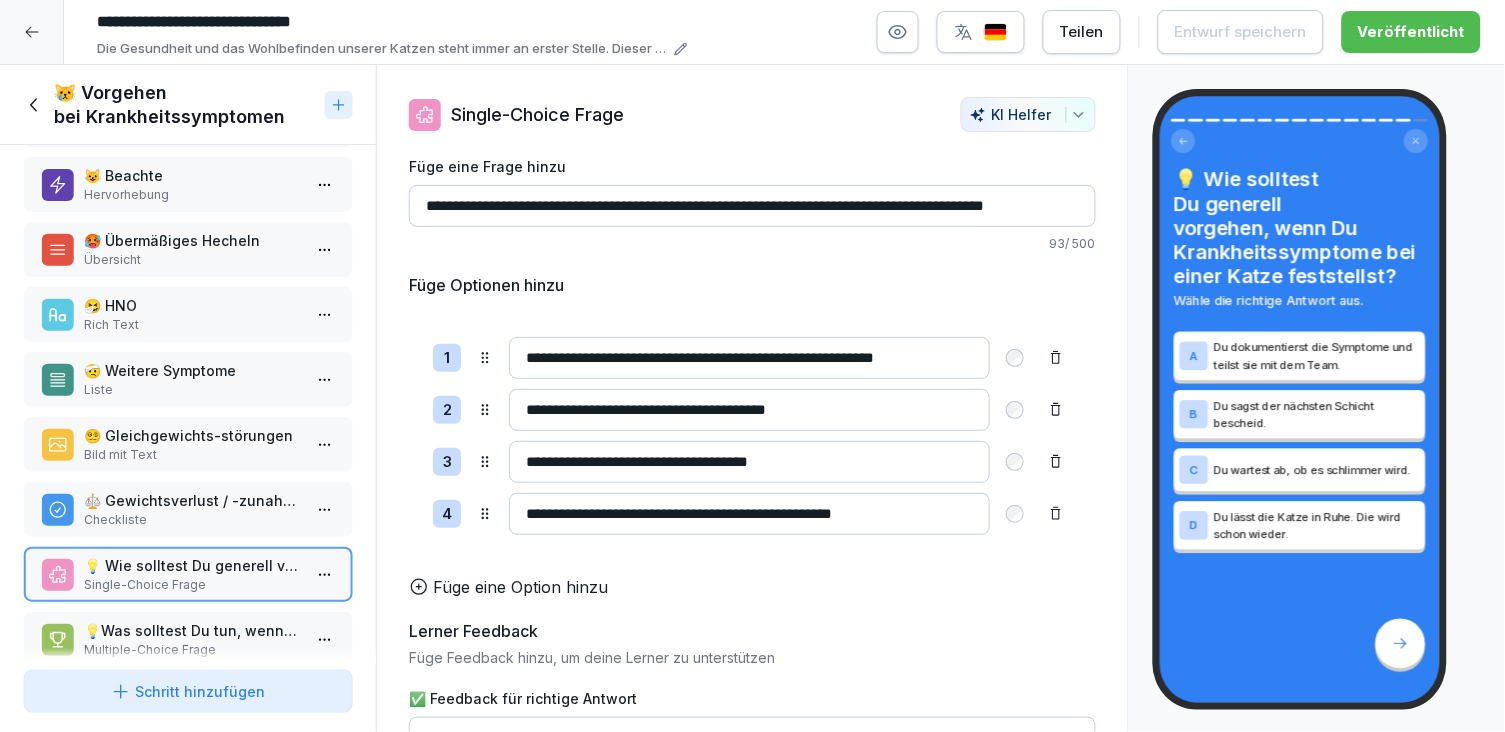 click on "💡Was solltest Du tun, wenn eine Katze übermäßig hechelt?" at bounding box center [192, 630] 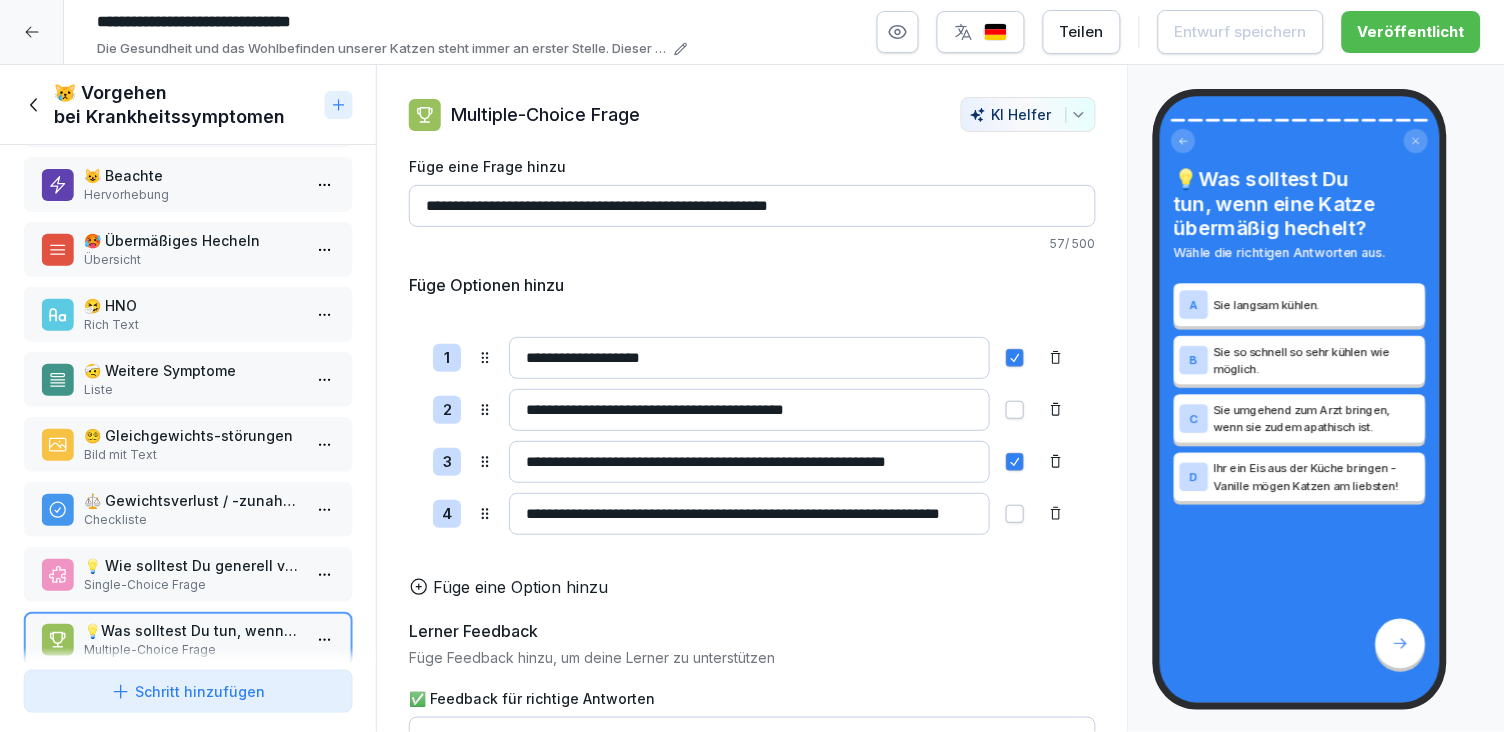 click on "😿 Vorgehen bei Krankheitssymptomen" at bounding box center (185, 105) 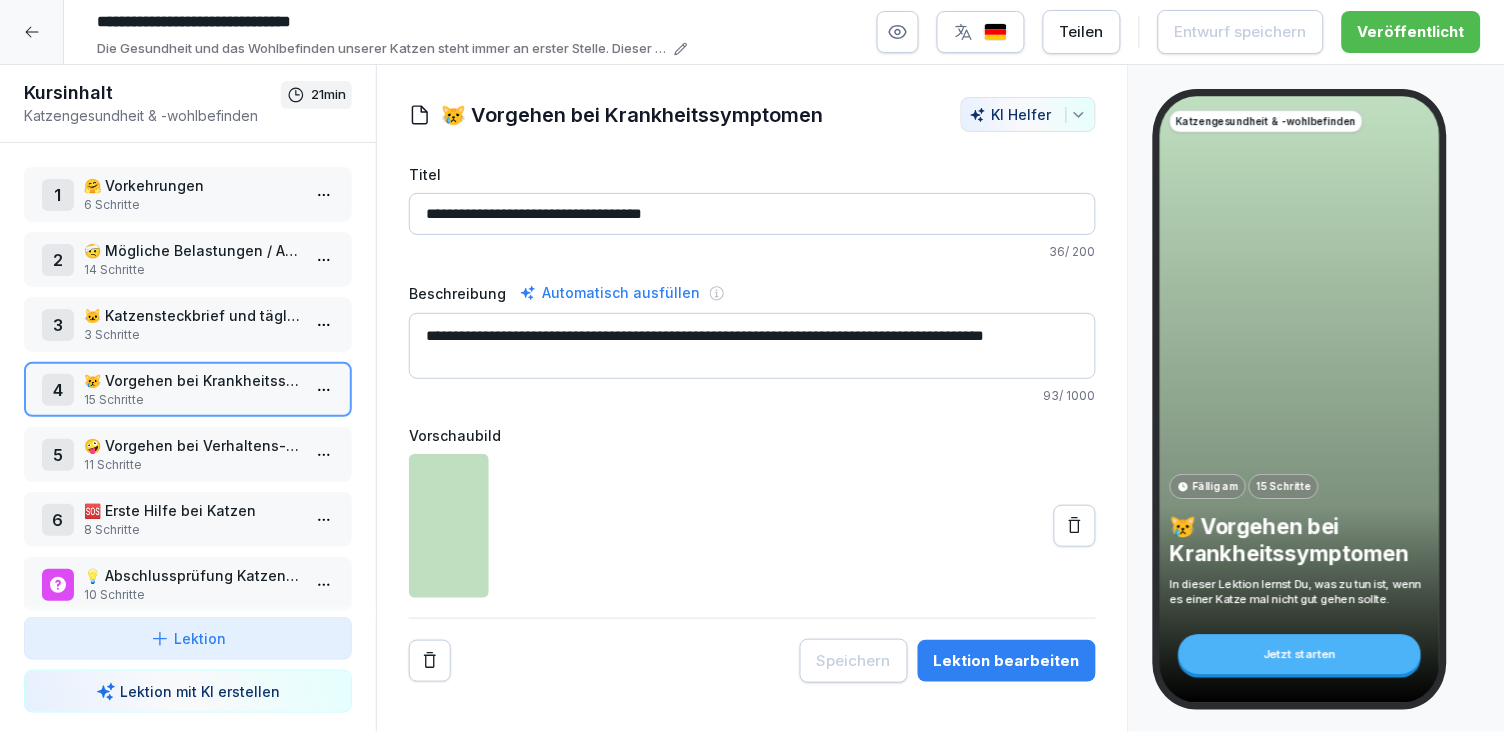 click on "💡 Abschlussprüfung Katzengesundheit & -wohlbefinden" at bounding box center (192, 575) 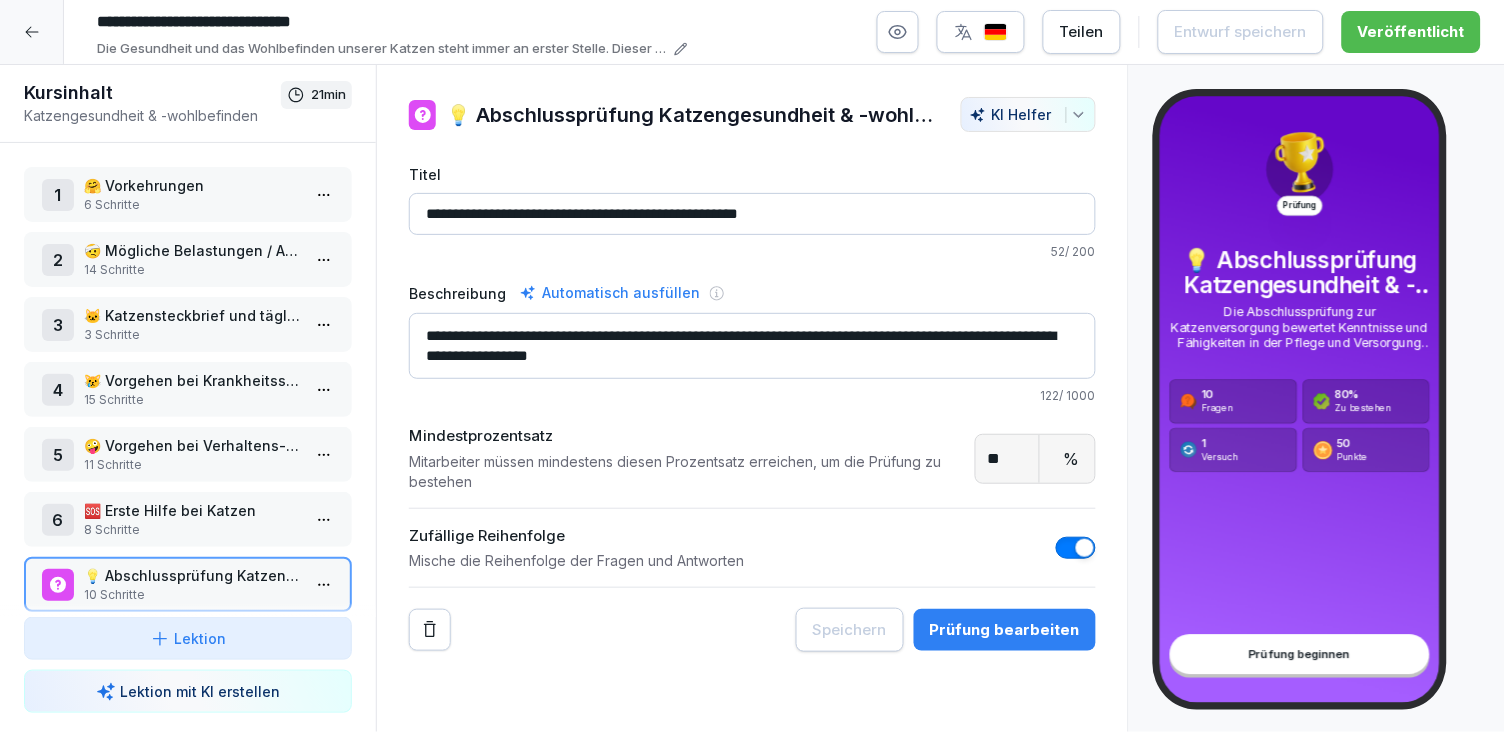 click on "Prüfung bearbeiten" at bounding box center [1005, 630] 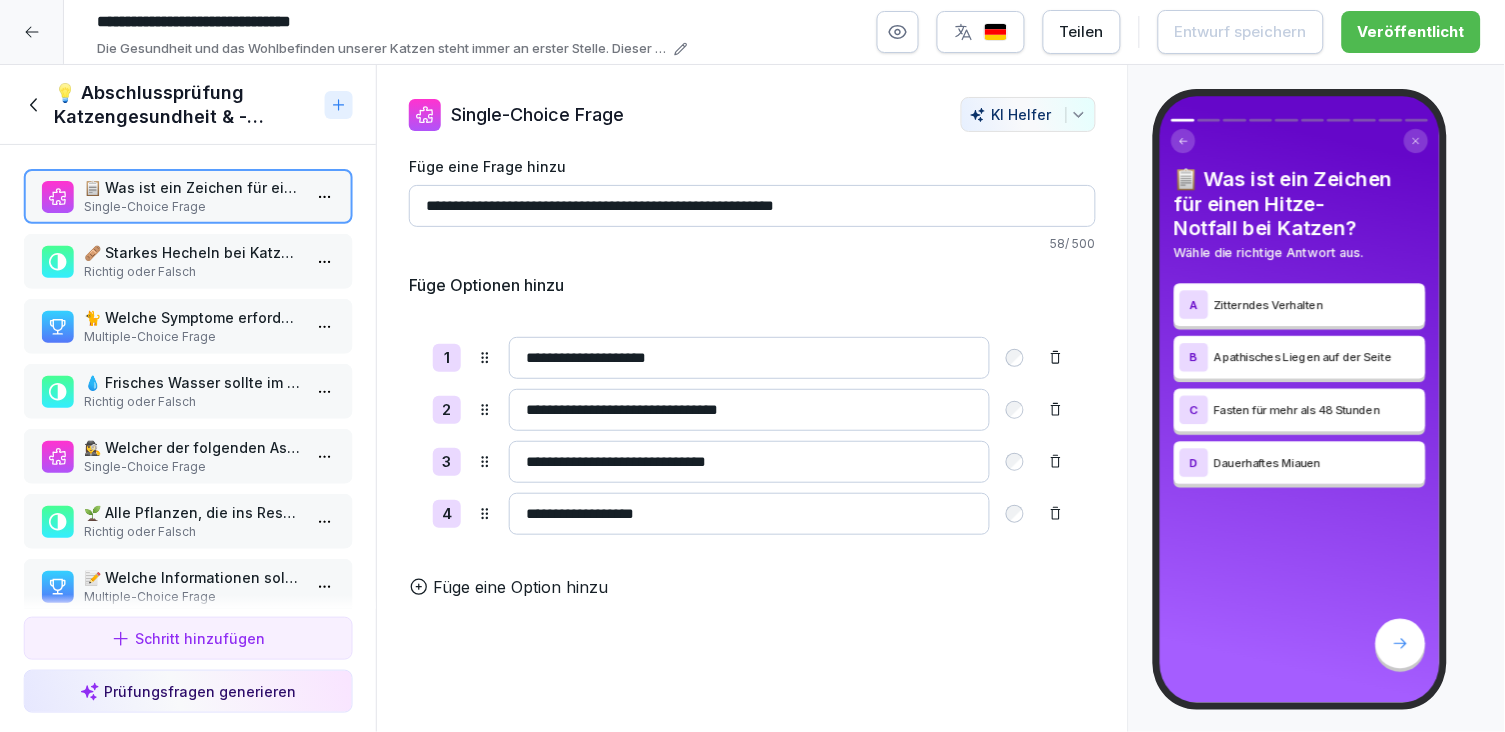 click on "📋 Was ist ein Zeichen für einen Hitze-Notfall bei Katzen? Single-Choice Frage 🩹 Starkes Hecheln bei Katzen während der Sommerhitze sollte immer als normal angesehen werden und bedarf keiner Aufmerksamkeit. Richtig oder Falsch 🐈 Welche Symptome erfordern eine sofortige tierärztliche Untersuchung? Wählen Sie alle zutreffenden aus. Multiple-Choice Frage 💧 Frisches Wasser sollte im [PERSON_NAME] öfter bereitgestellt werden, um Katzen zu kühlen. Richtig oder Falsch 🕵️‍♀️ Welcher der folgenden Aspekte ist kein Bestandteil des täglichen Check-Ups? Single-Choice Frage 🌱 Alle Pflanzen, die ins Restaurant gebracht werden, sind für Katzen gefährlich. Richtig oder Falsch 📝 Welche Informationen sollten im Katzensteckbrief enthalten sein? Multiple-Choice Frage 🔍 Eine Katze sollte bei untypischem Verhalten mindestens 24 Stunden beobachtet werden, bevor entschieden wird, einen Tierarzt aufzusuchen. Richtig oder Falsch Multiple-Choice Frage Single-Choice Frage" at bounding box center [188, 377] 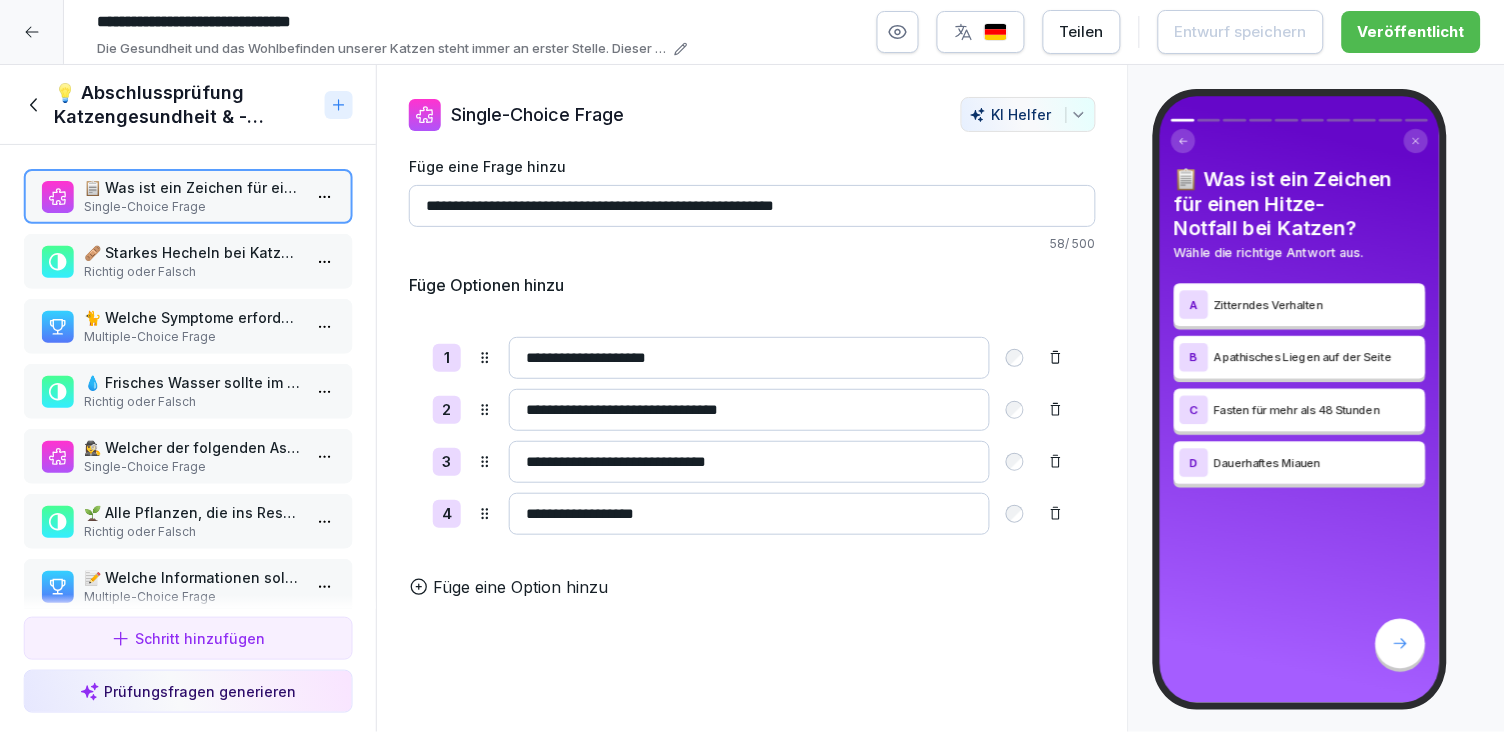 click on "🩹 Starkes Hecheln bei Katzen während der Sommerhitze sollte immer als normal angesehen werden und bedarf keiner Aufmerksamkeit." at bounding box center (192, 252) 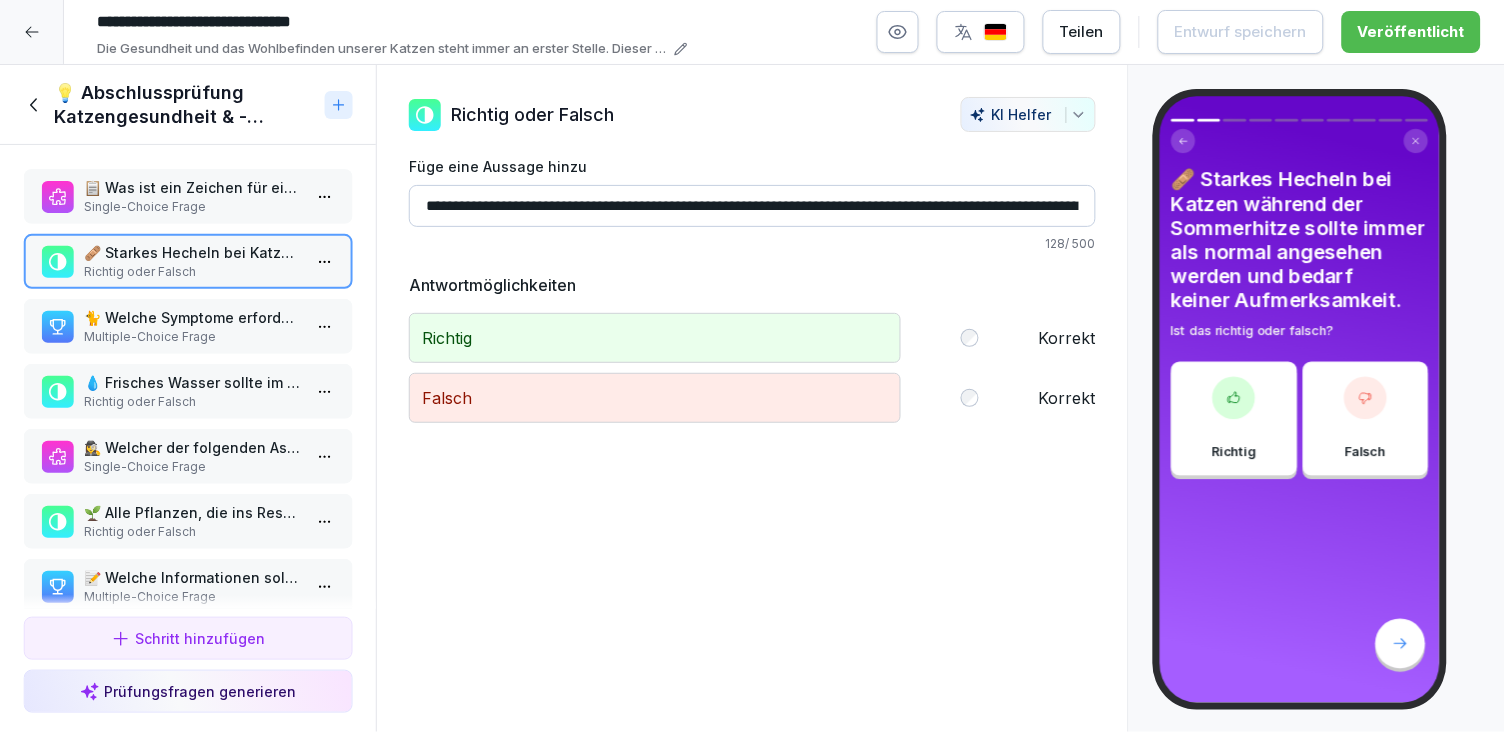 click on "🐈 Welche Symptome erfordern eine sofortige tierärztliche Untersuchung? Wählen Sie alle zutreffenden aus." at bounding box center [192, 317] 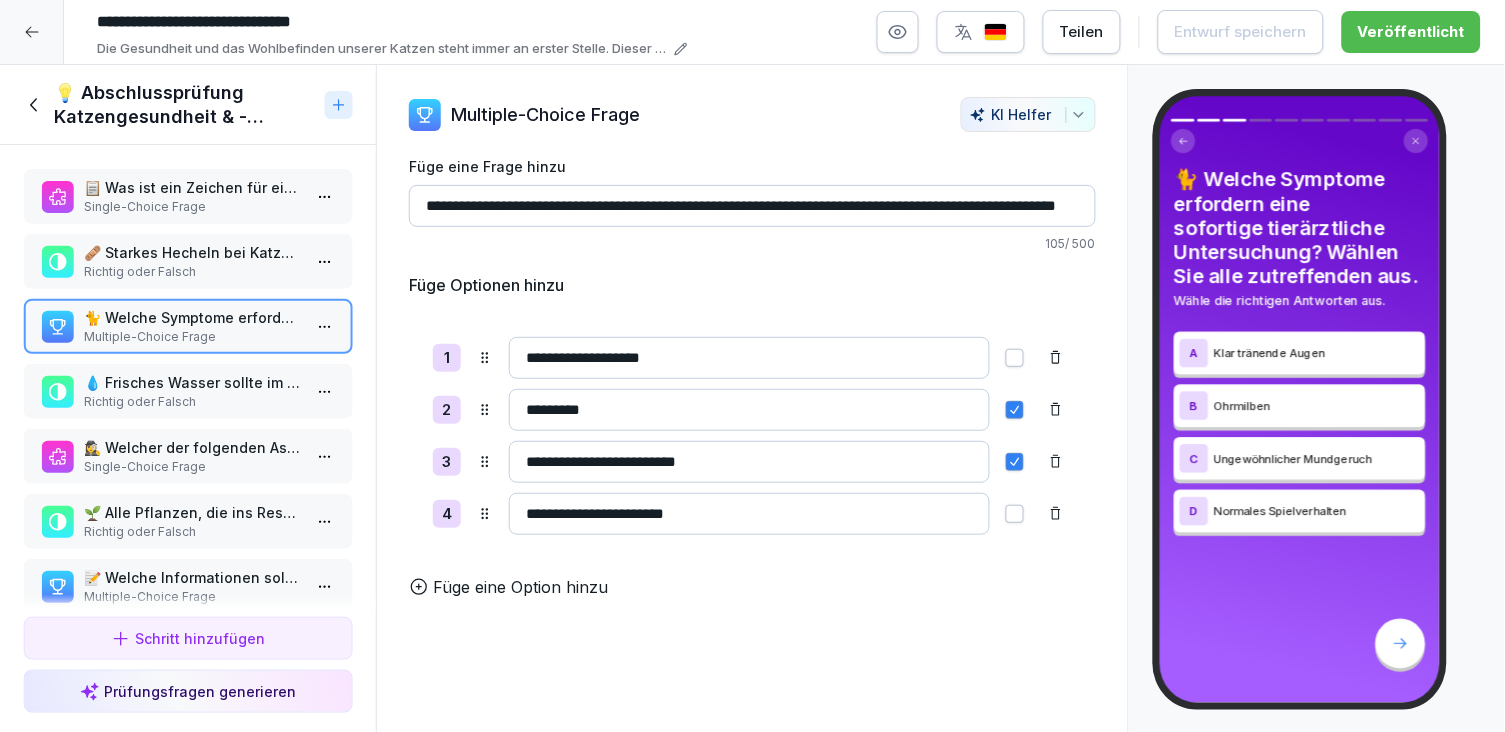 click on "💧 Frisches Wasser sollte im [PERSON_NAME] öfter bereitgestellt werden, um Katzen zu kühlen." at bounding box center (192, 382) 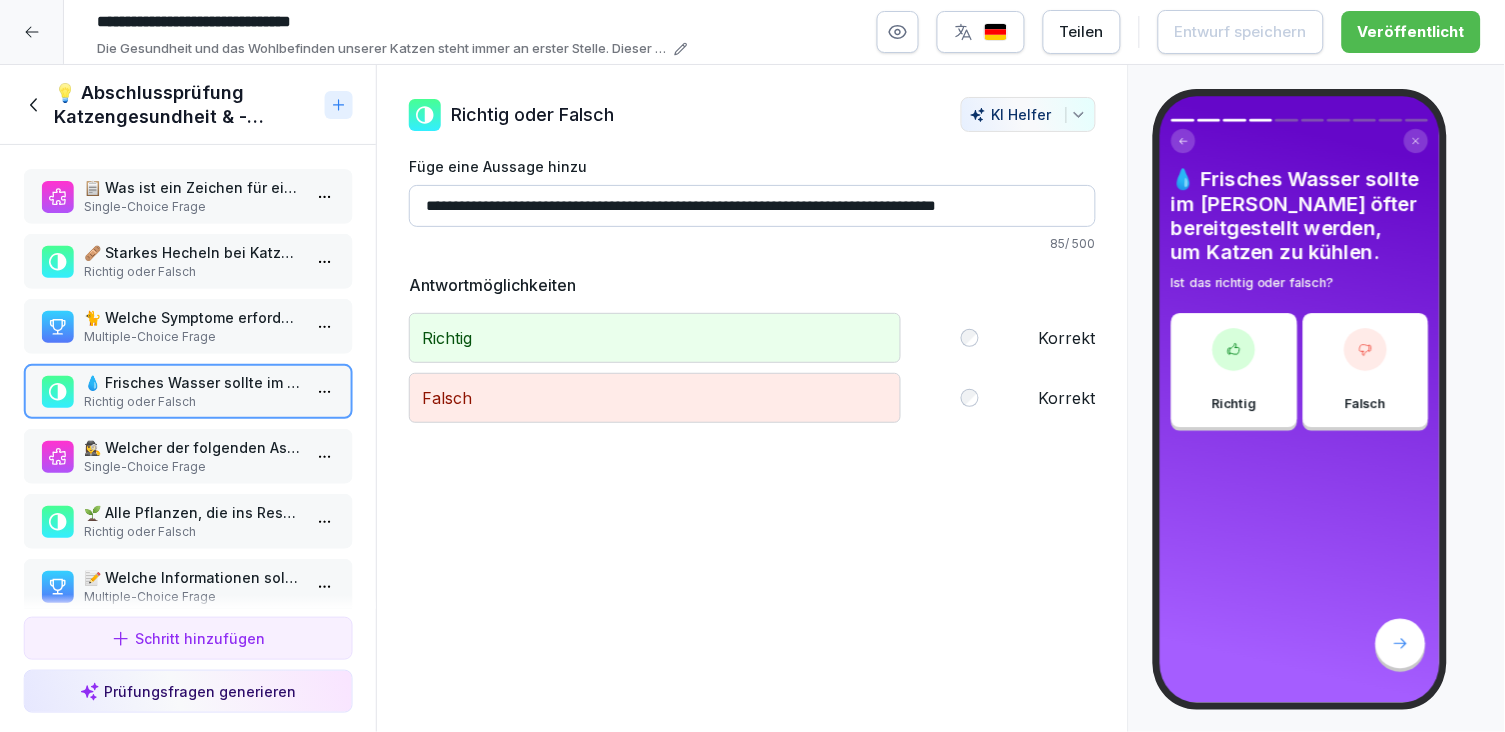 click on "🕵️‍♀️ Welcher der folgenden Aspekte ist kein Bestandteil des täglichen Check-Ups?" at bounding box center [192, 447] 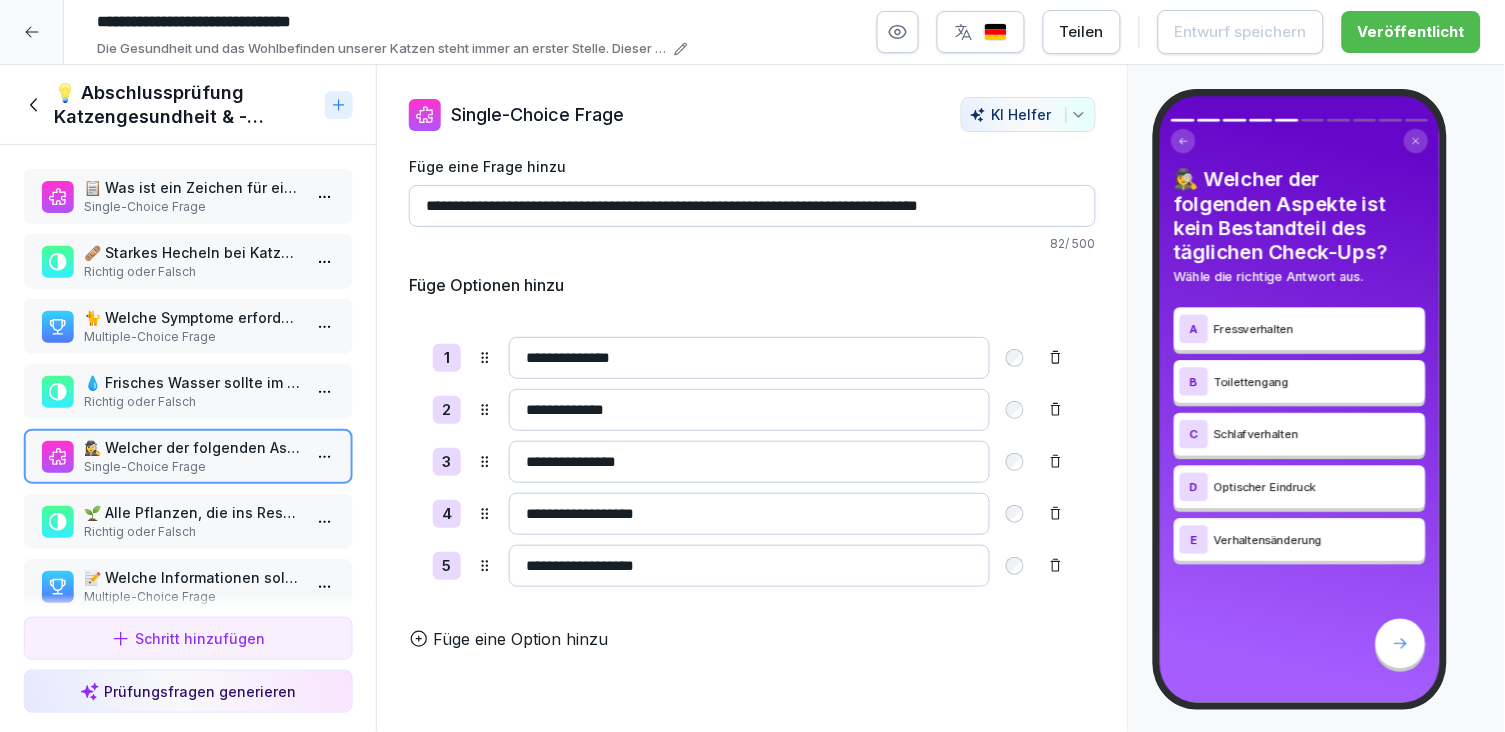 click on "🌱 Alle Pflanzen, die ins Restaurant gebracht werden, sind für Katzen gefährlich." at bounding box center [192, 512] 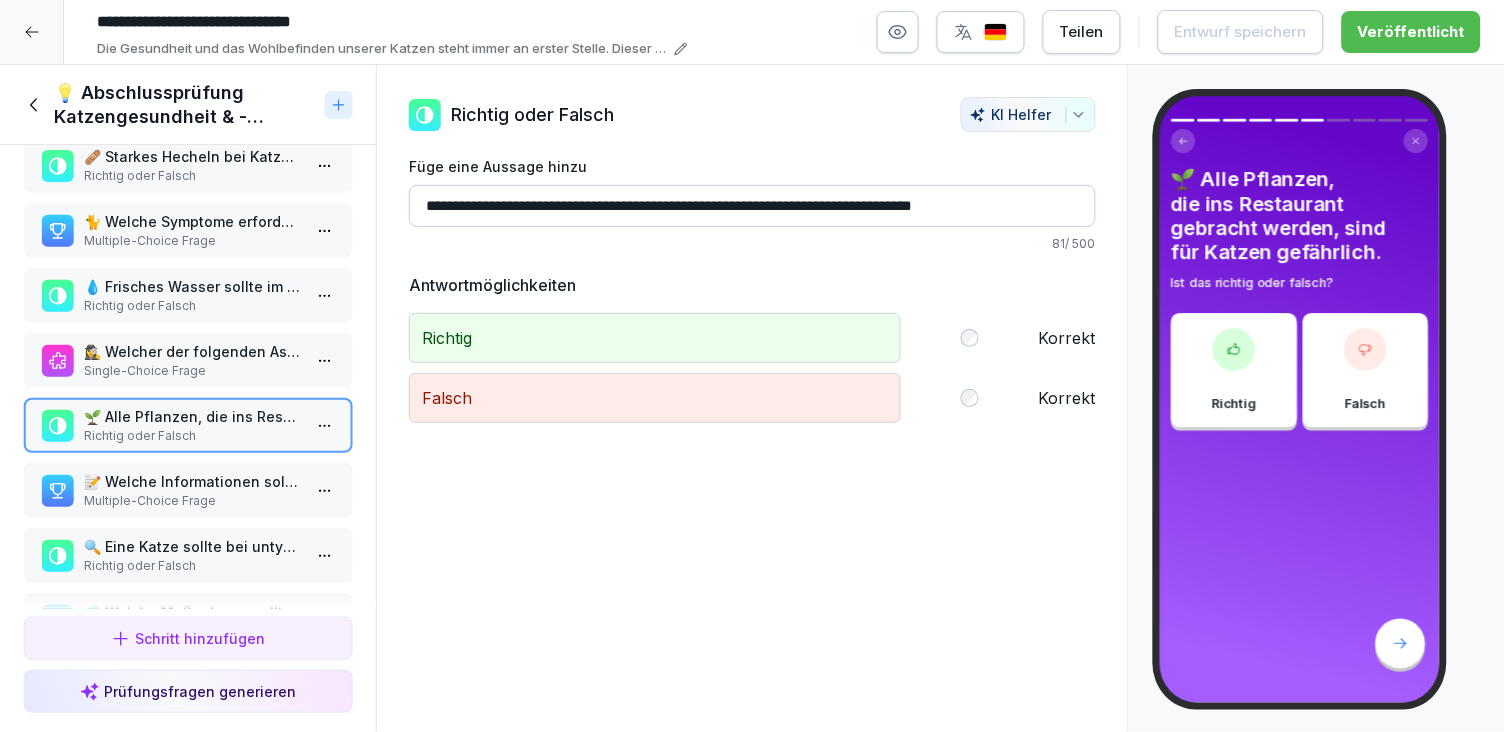 scroll, scrollTop: 104, scrollLeft: 0, axis: vertical 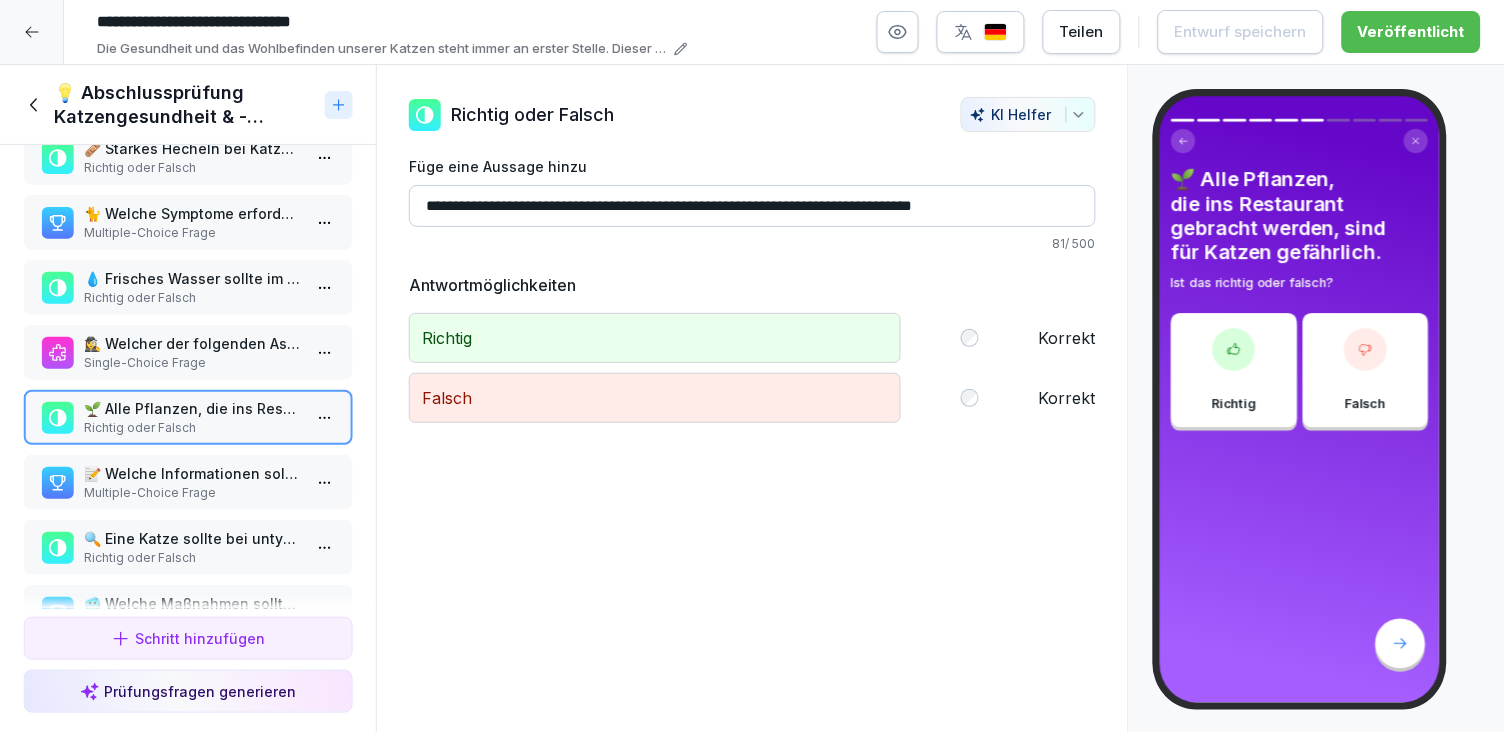 click on "📝 Welche Informationen sollten im Katzensteckbrief enthalten sein?" at bounding box center (192, 473) 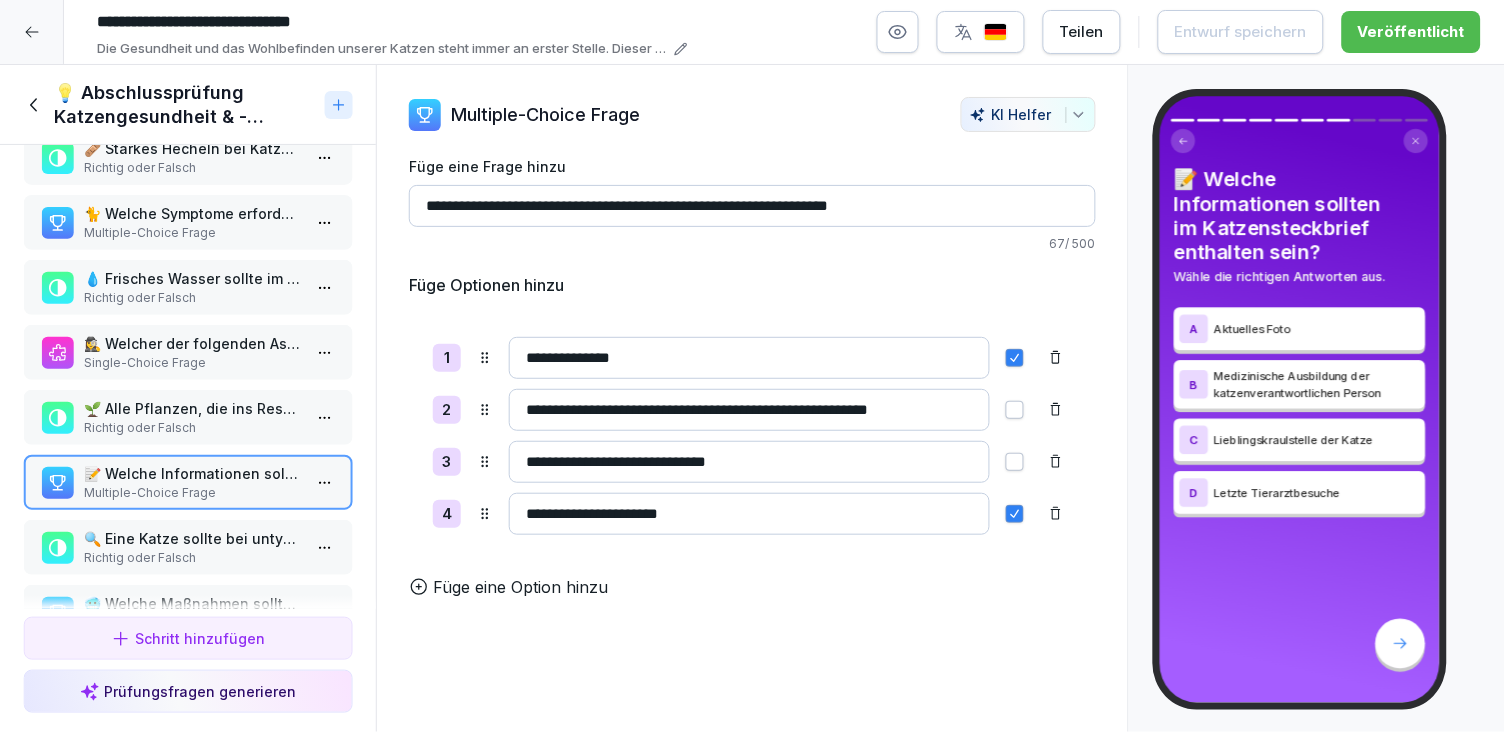 click on "🔍 Eine Katze sollte bei untypischem Verhalten mindestens 24 Stunden beobachtet werden, bevor entschieden wird, einen Tierarzt aufzusuchen." at bounding box center [192, 538] 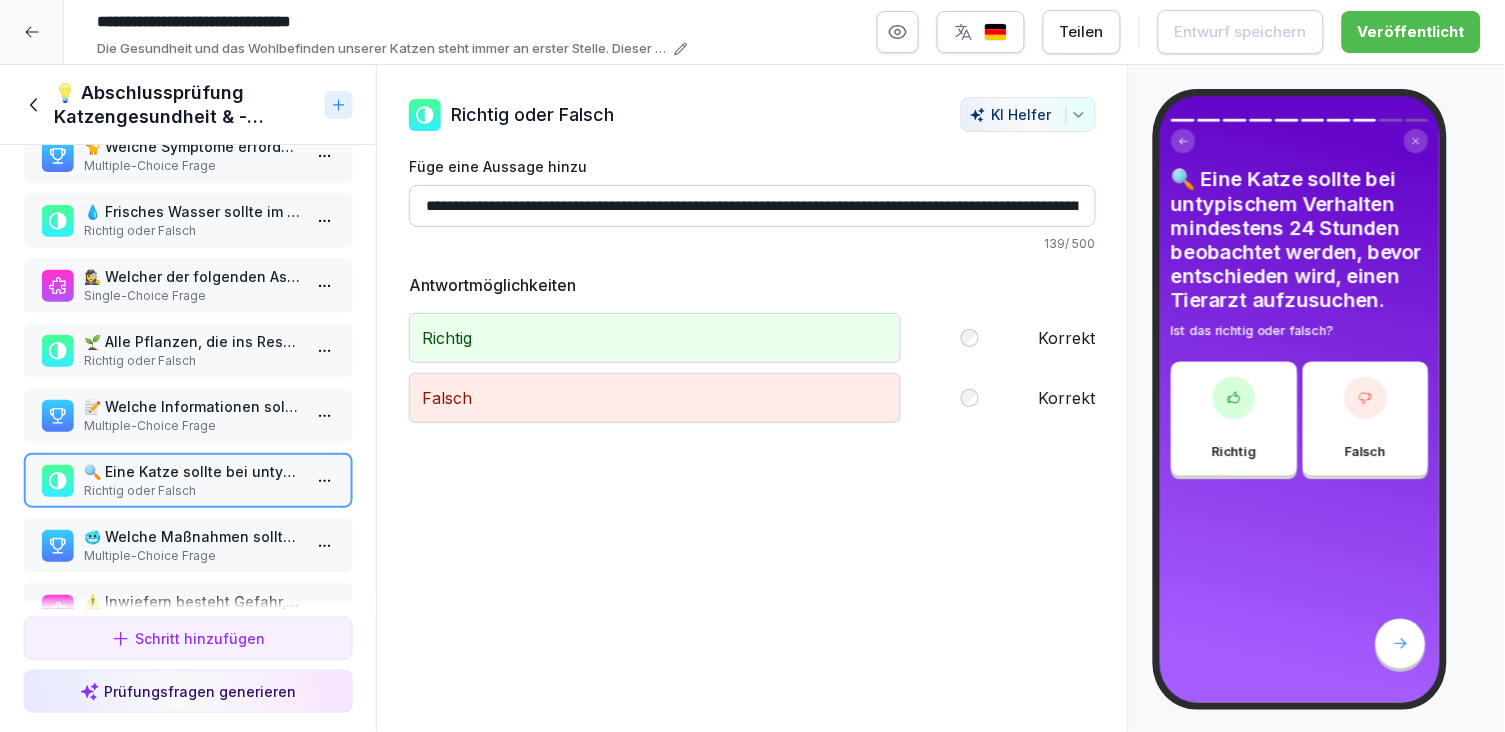 scroll, scrollTop: 197, scrollLeft: 0, axis: vertical 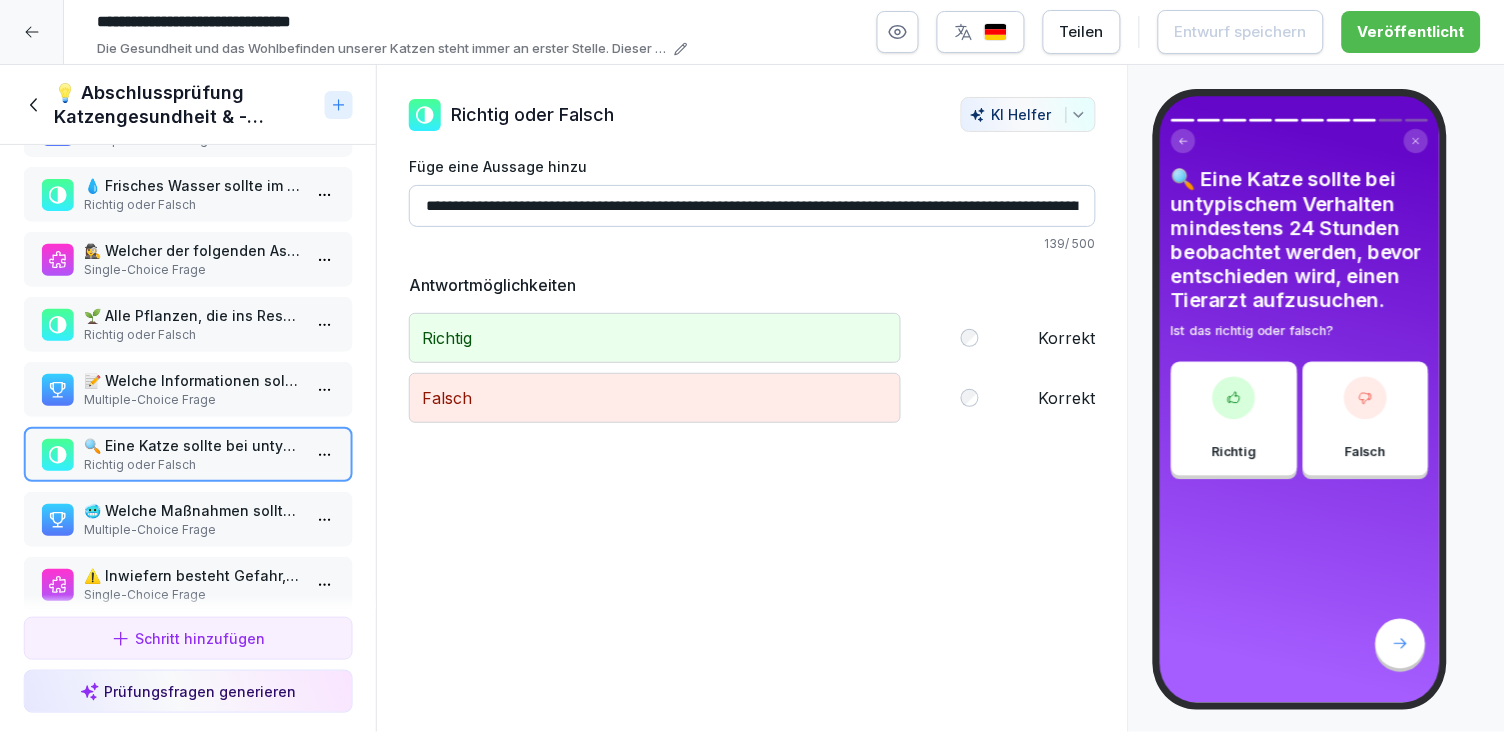 click on "Falsch Korrekt" at bounding box center [752, 398] 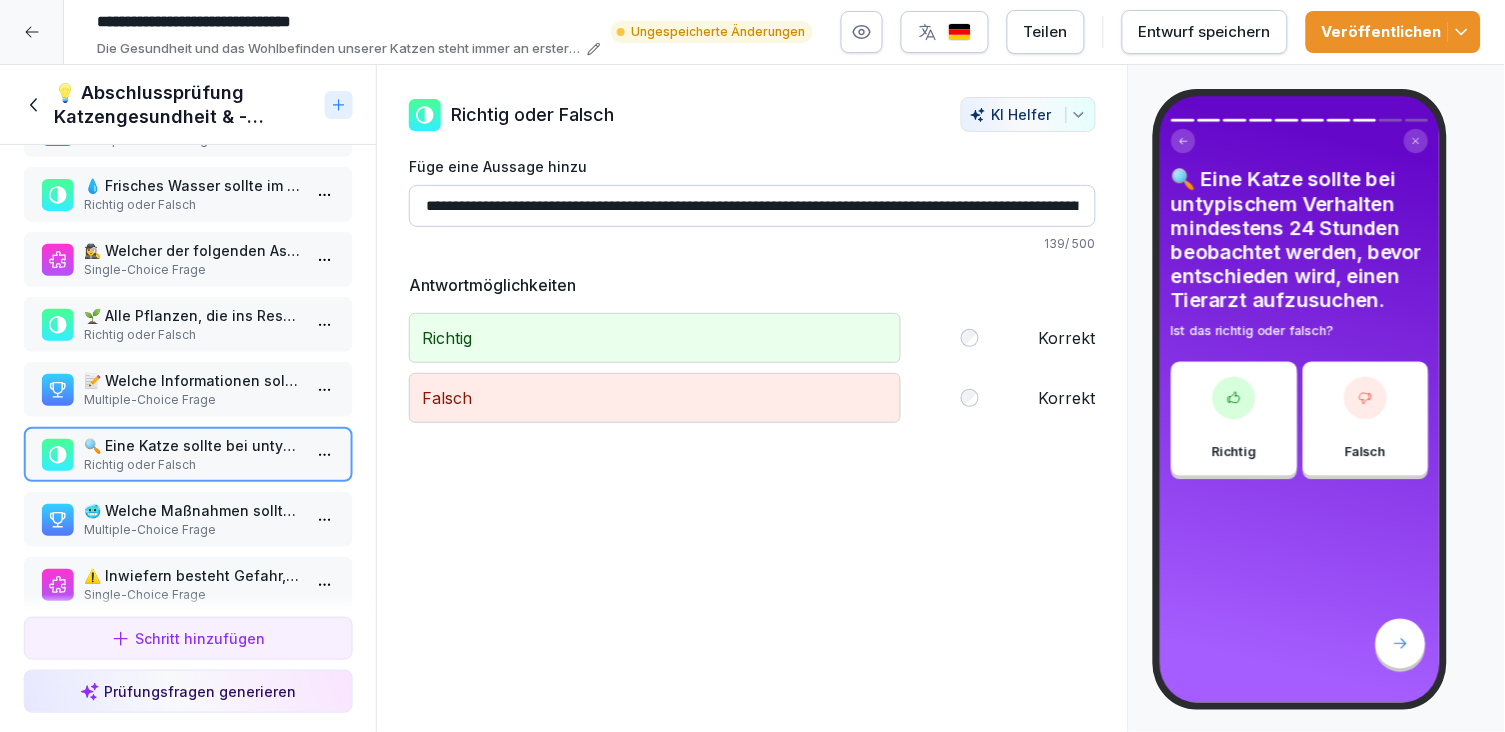 click on "**********" at bounding box center (752, 366) 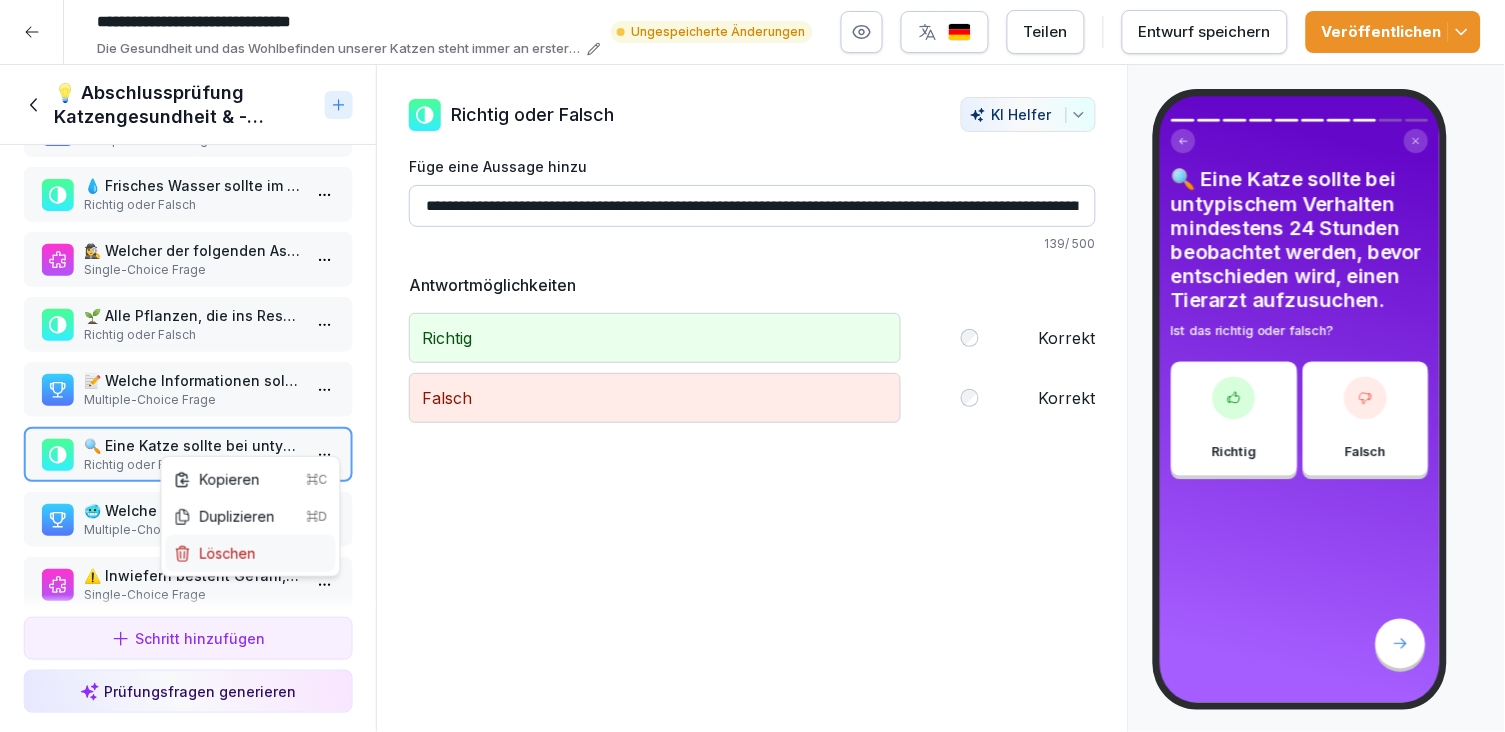 click on "Löschen" at bounding box center (251, 553) 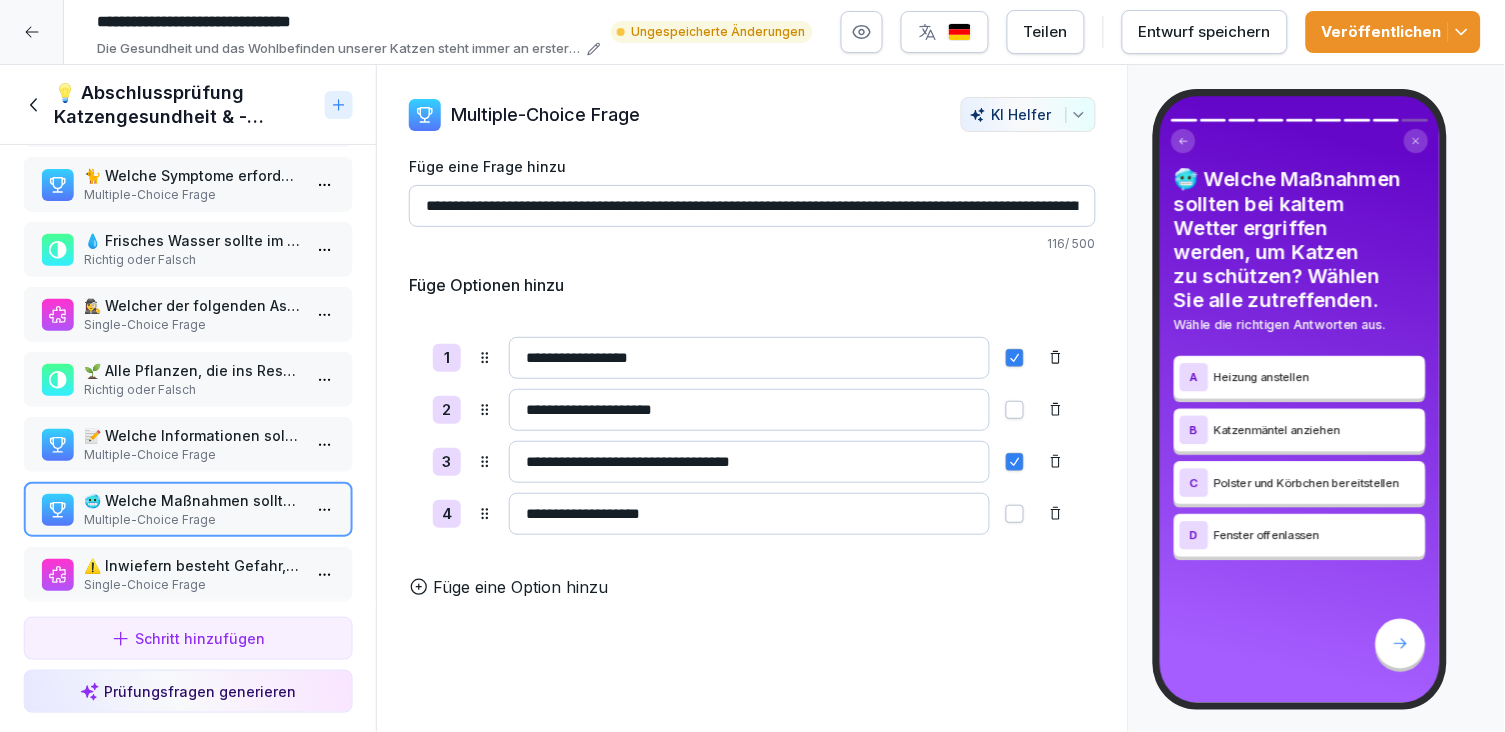 scroll, scrollTop: 140, scrollLeft: 0, axis: vertical 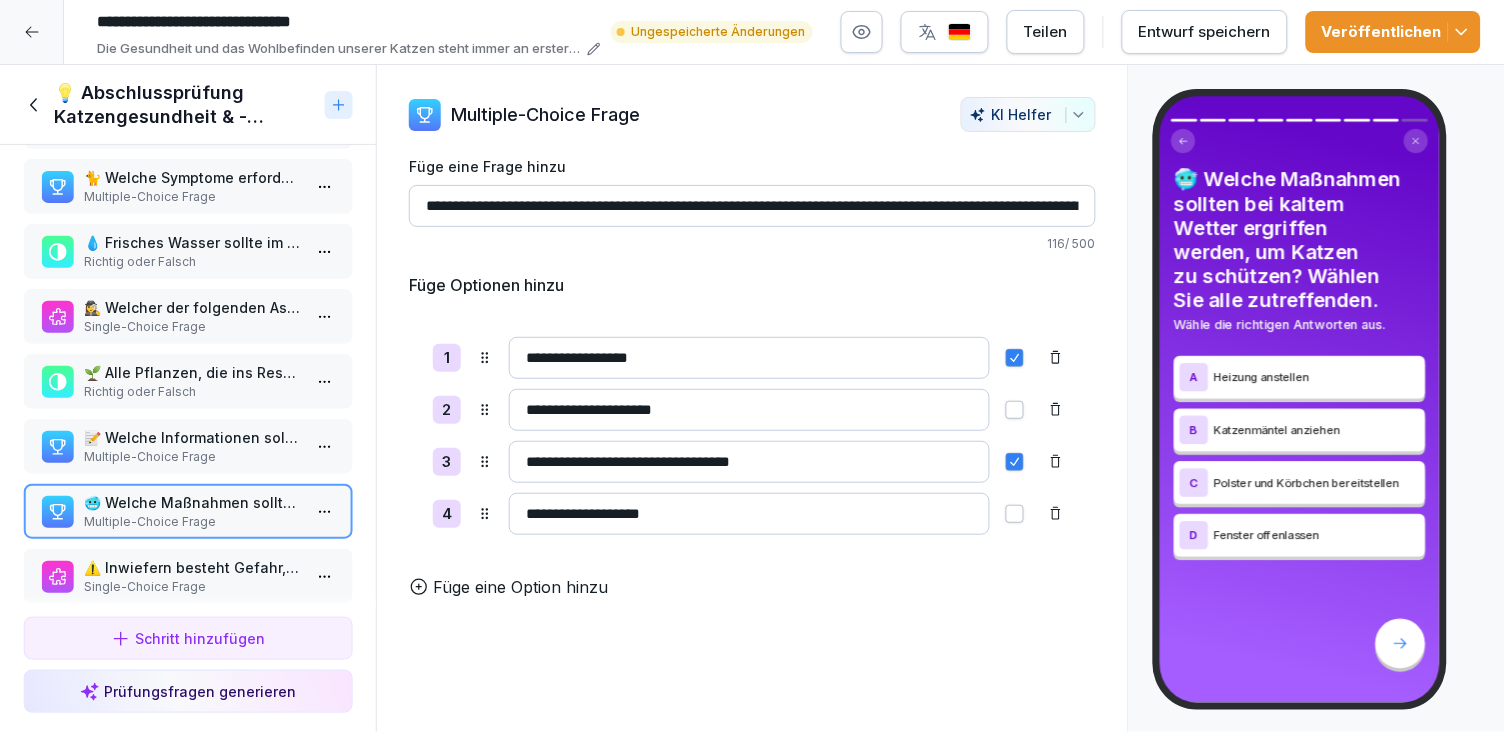 click on "⚠️ Inwiefern besteht Gefahr, wenn offene Katzenfutterdosen im Katzenzimmer gelagert werden?" at bounding box center [192, 567] 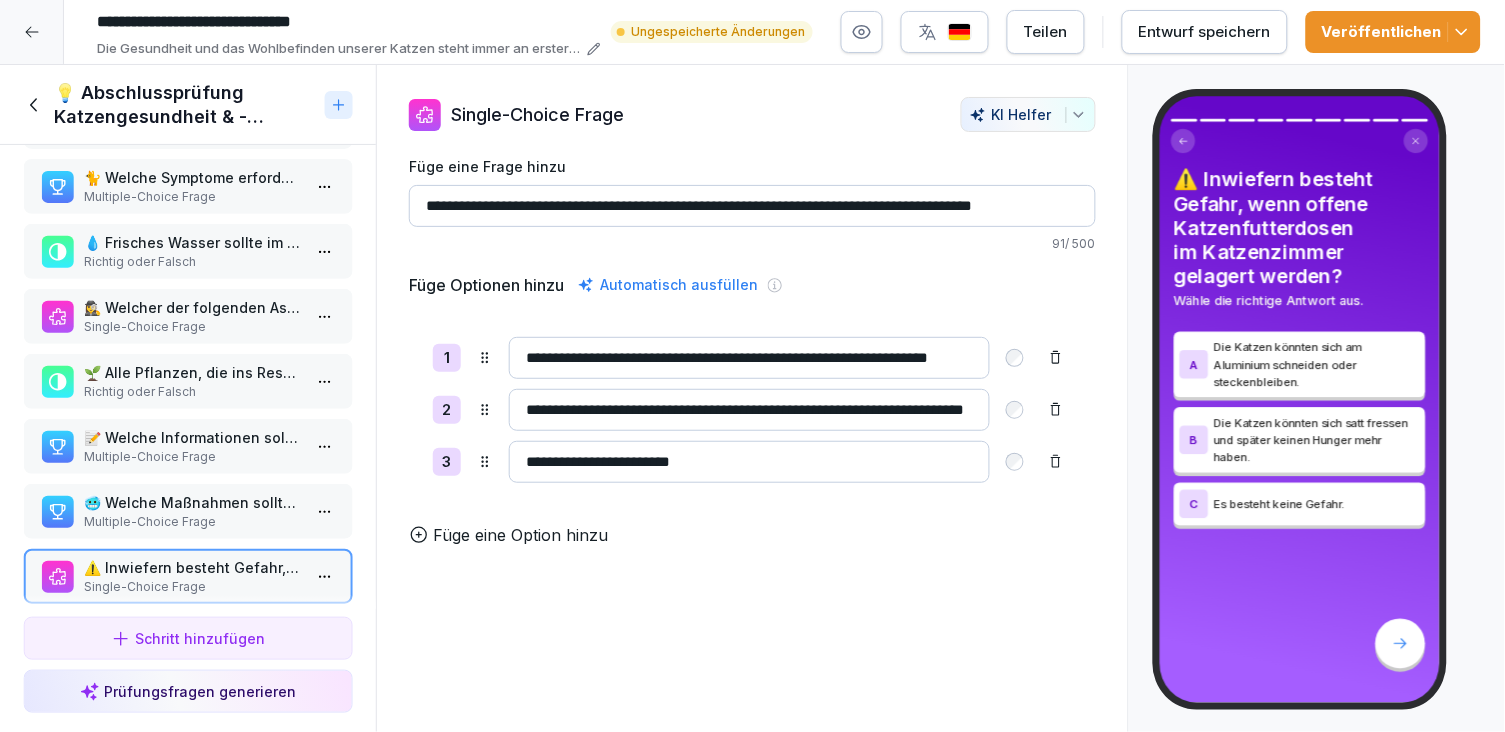 click on "Richtig oder Falsch" at bounding box center [192, 392] 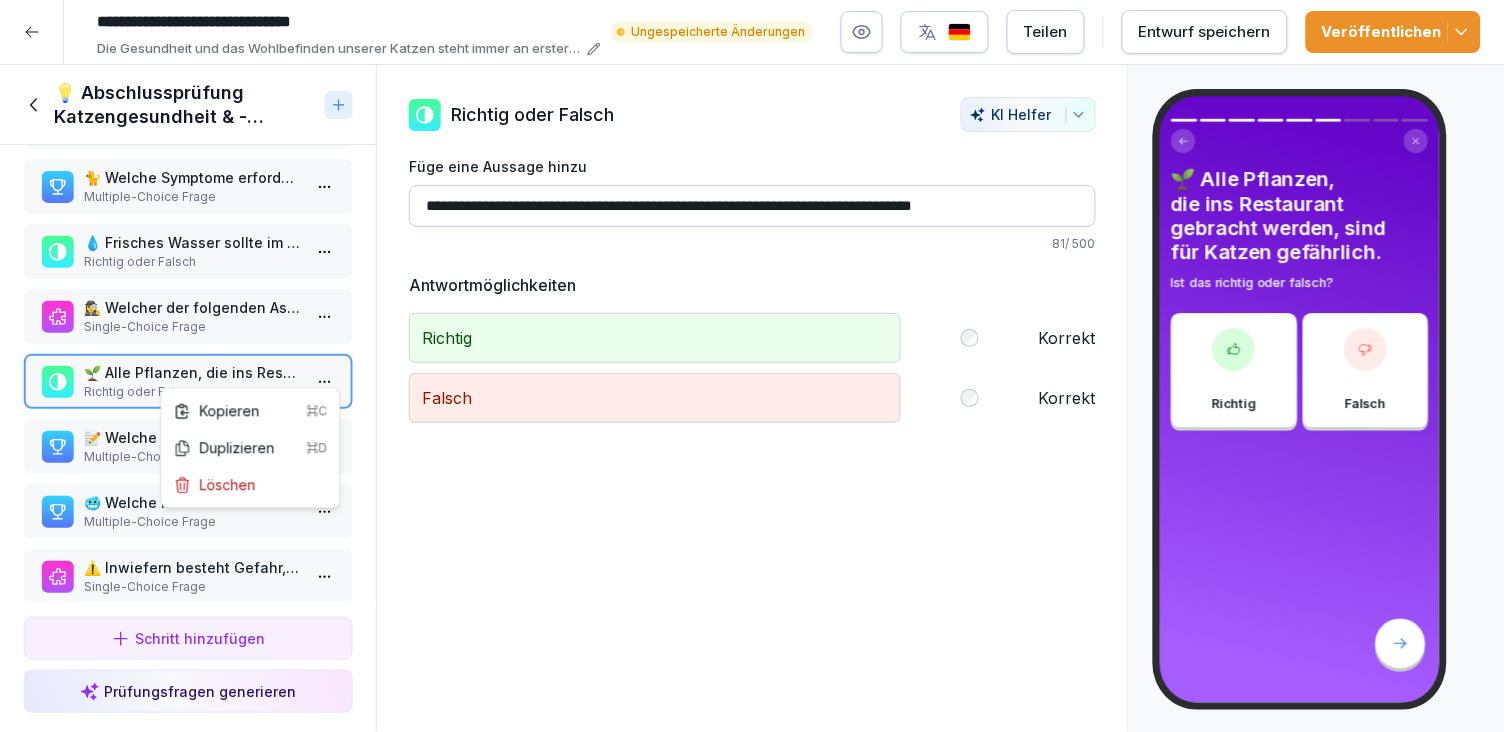 click on "**********" at bounding box center [752, 366] 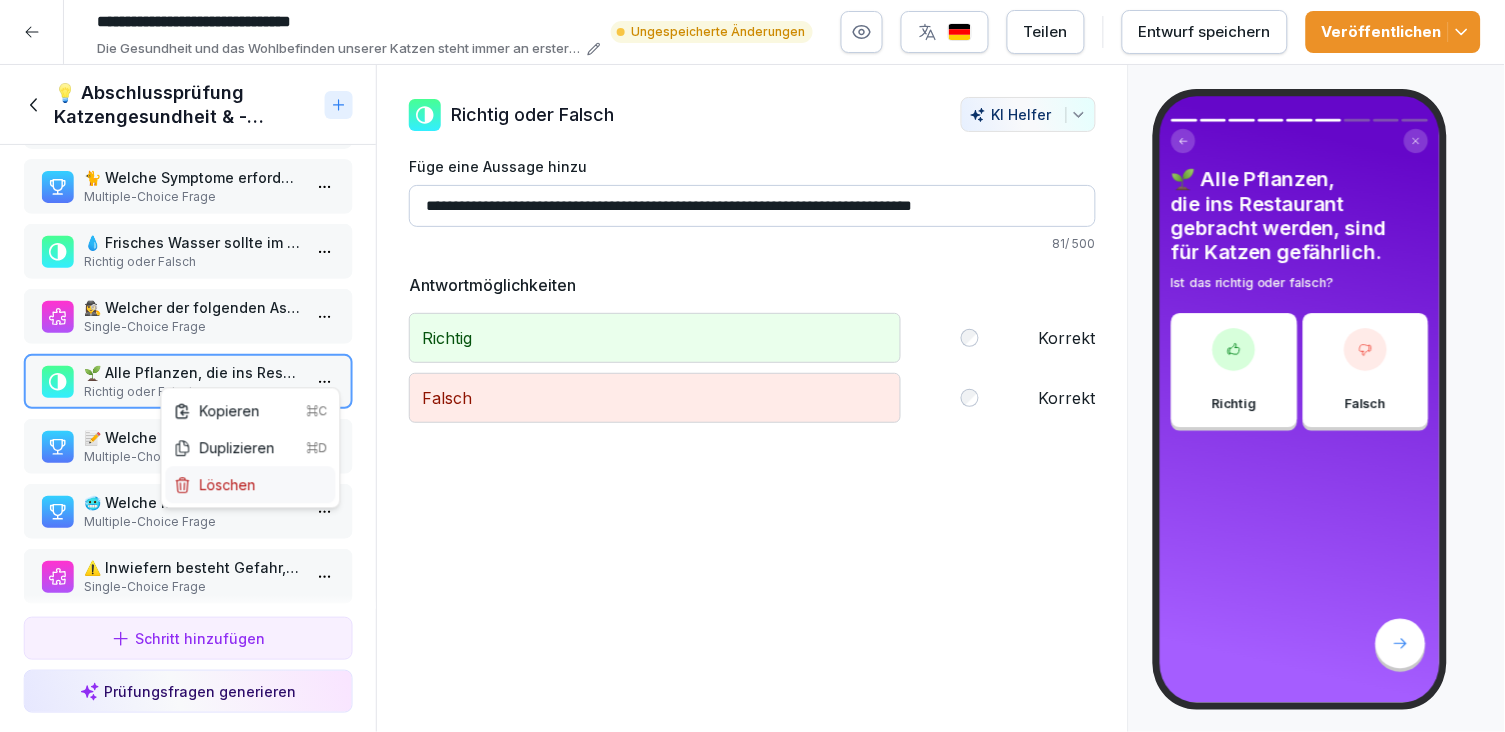 click on "Löschen" at bounding box center (251, 485) 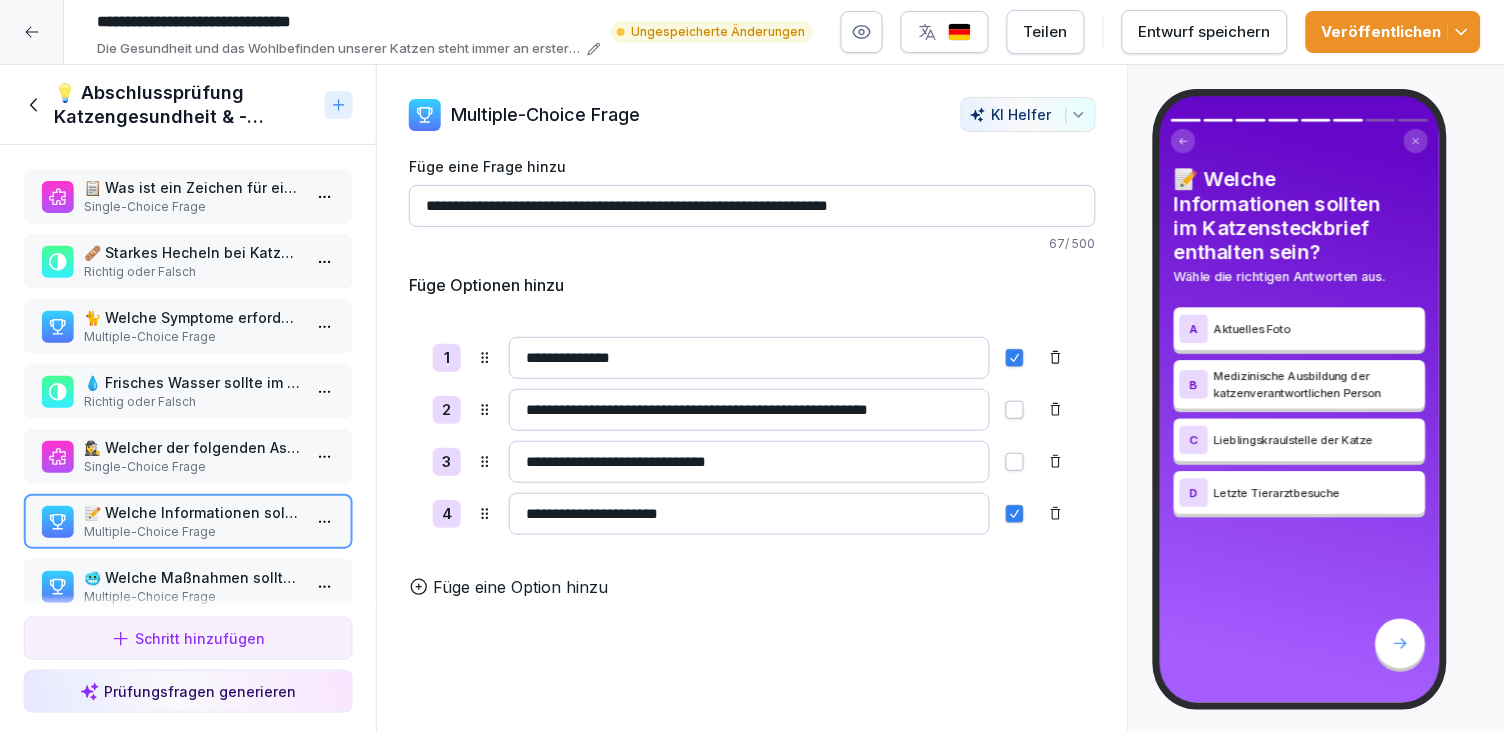scroll, scrollTop: 0, scrollLeft: 0, axis: both 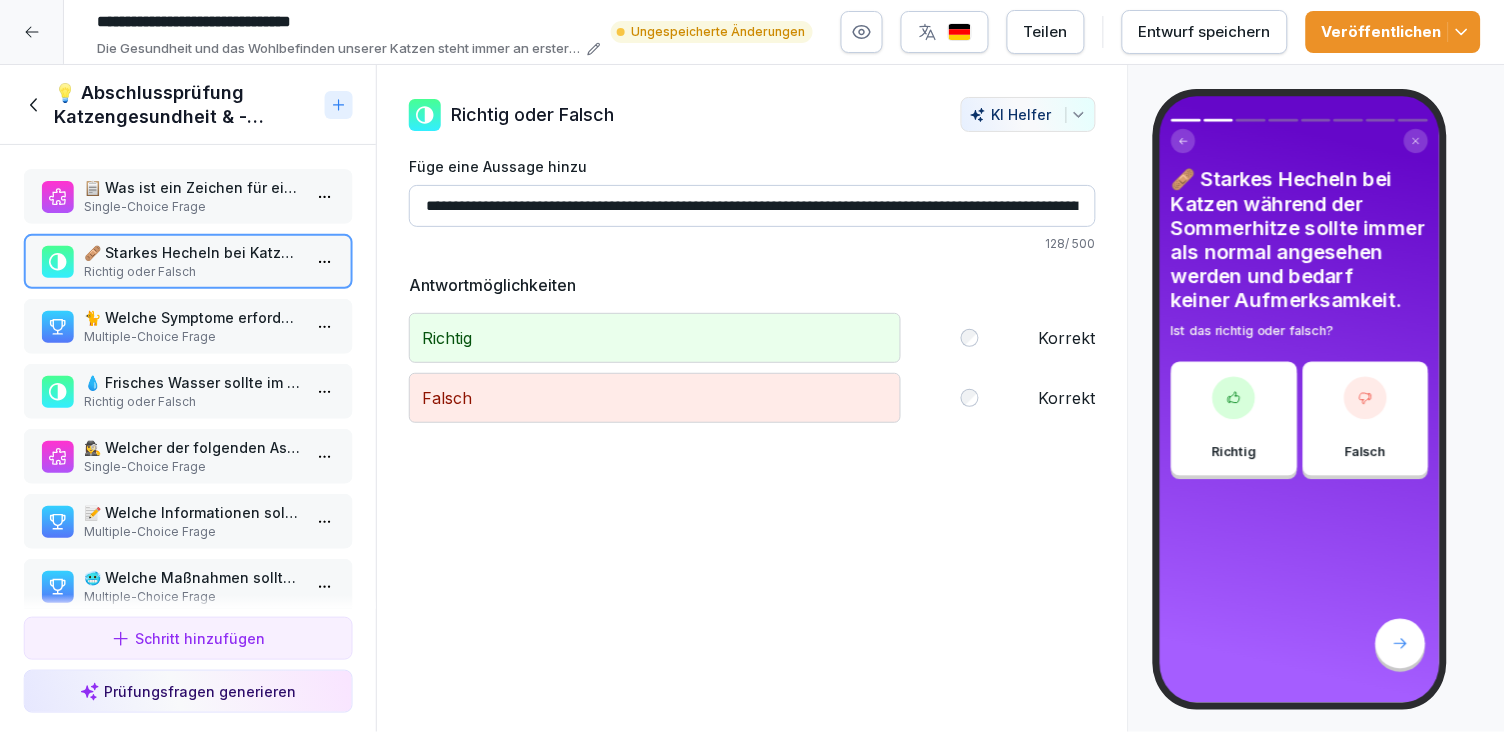 click on "Single-Choice Frage" at bounding box center [192, 207] 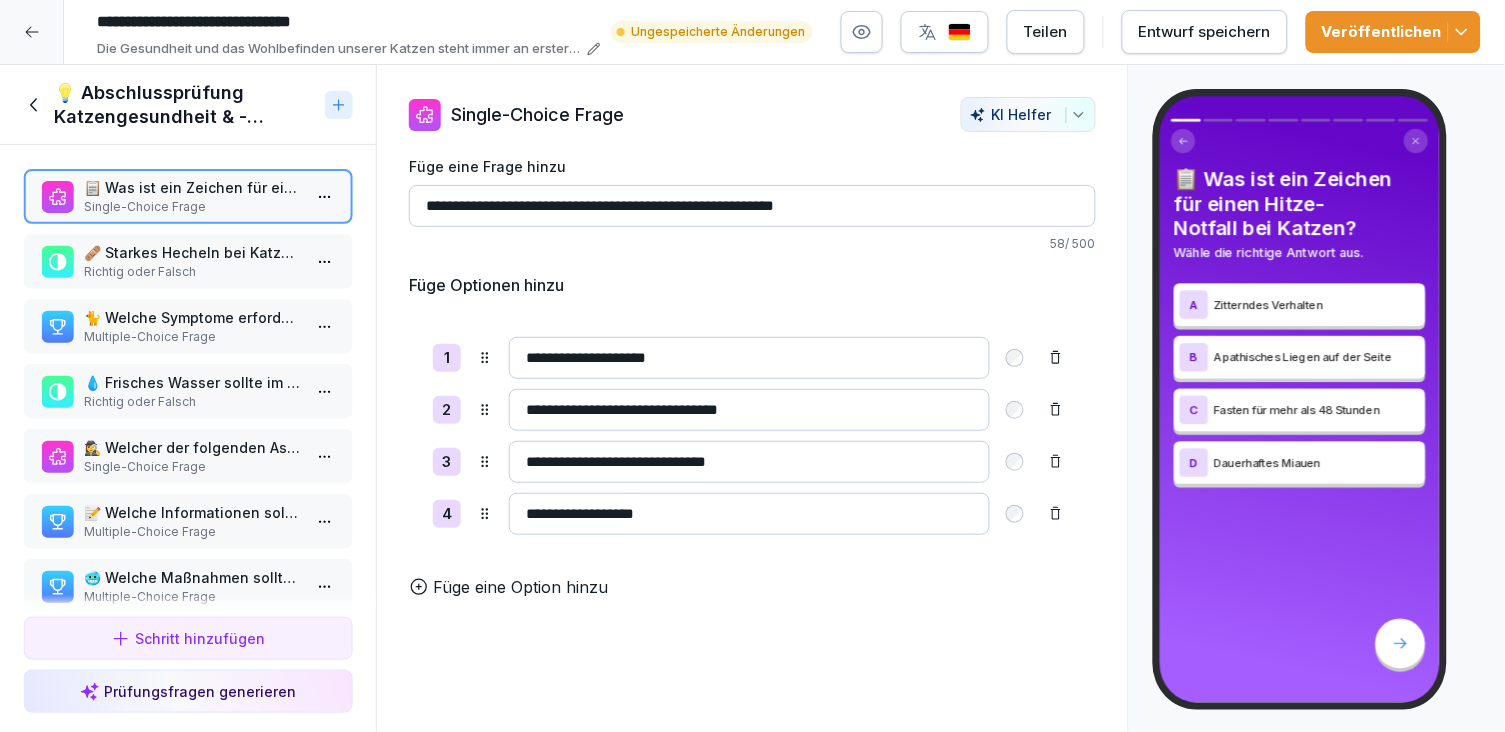 click on "🩹 Starkes Hecheln bei Katzen während der Sommerhitze sollte immer als normal angesehen werden und bedarf keiner Aufmerksamkeit." at bounding box center [192, 252] 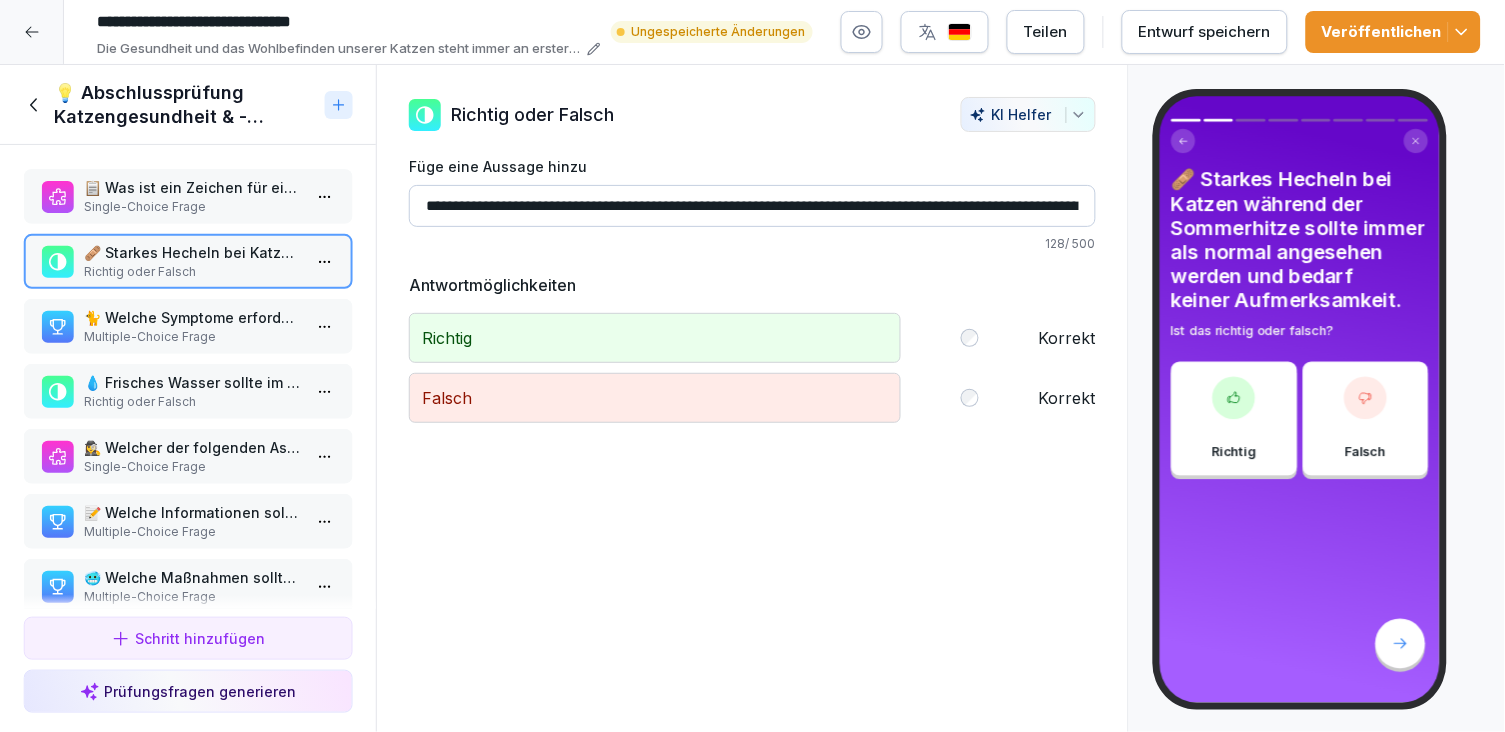 click on "Multiple-Choice Frage" at bounding box center [192, 337] 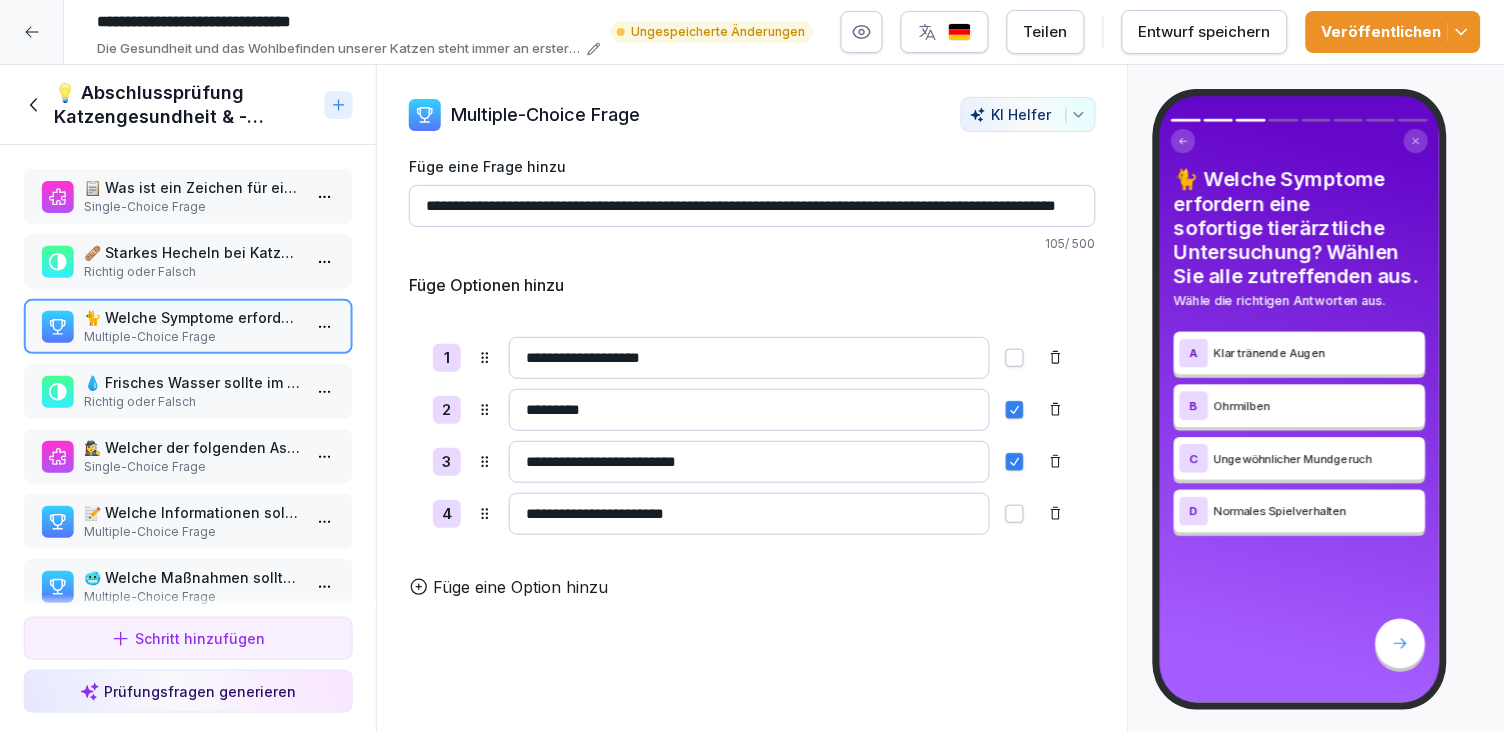 click on "🕵️‍♀️ Welcher der folgenden Aspekte ist kein Bestandteil des täglichen Check-Ups?" at bounding box center (192, 447) 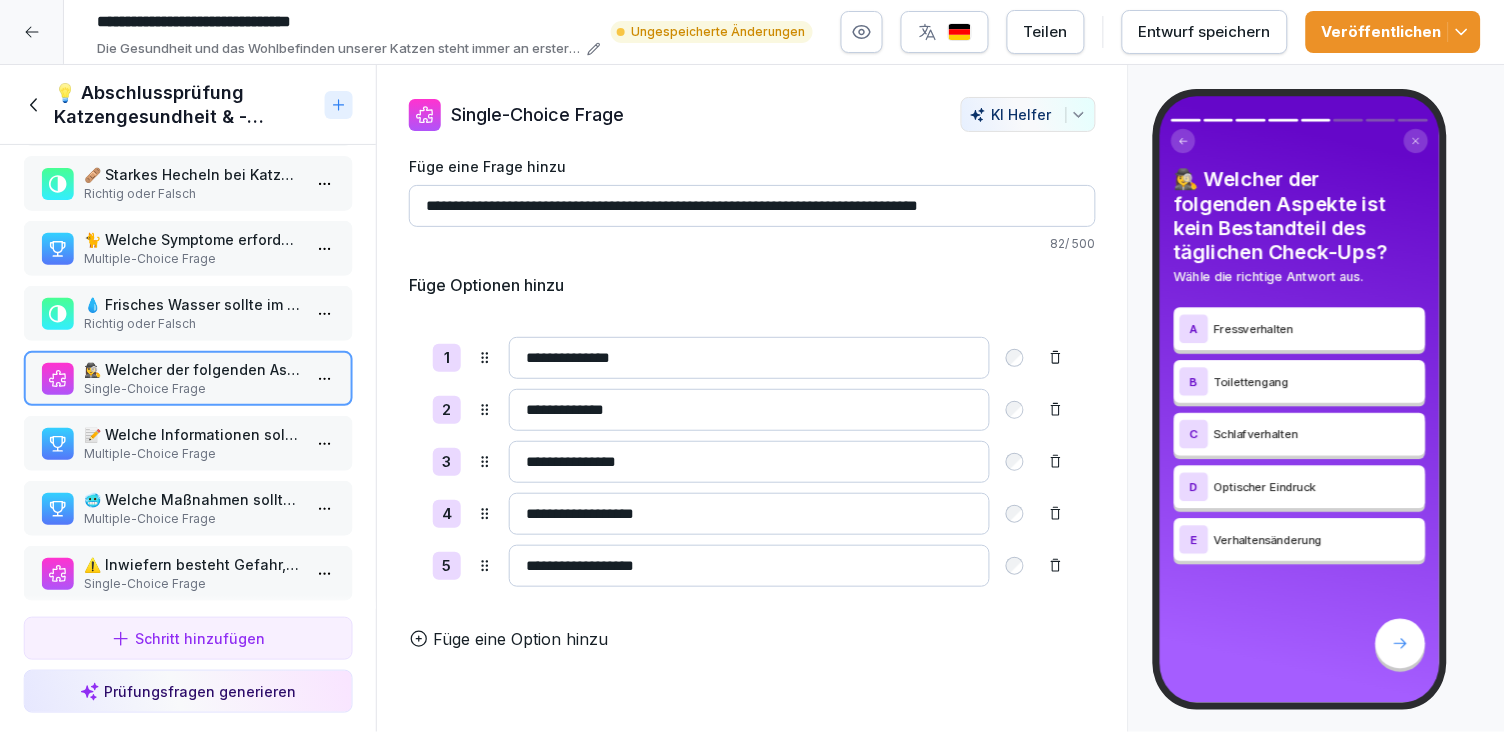 scroll, scrollTop: 77, scrollLeft: 0, axis: vertical 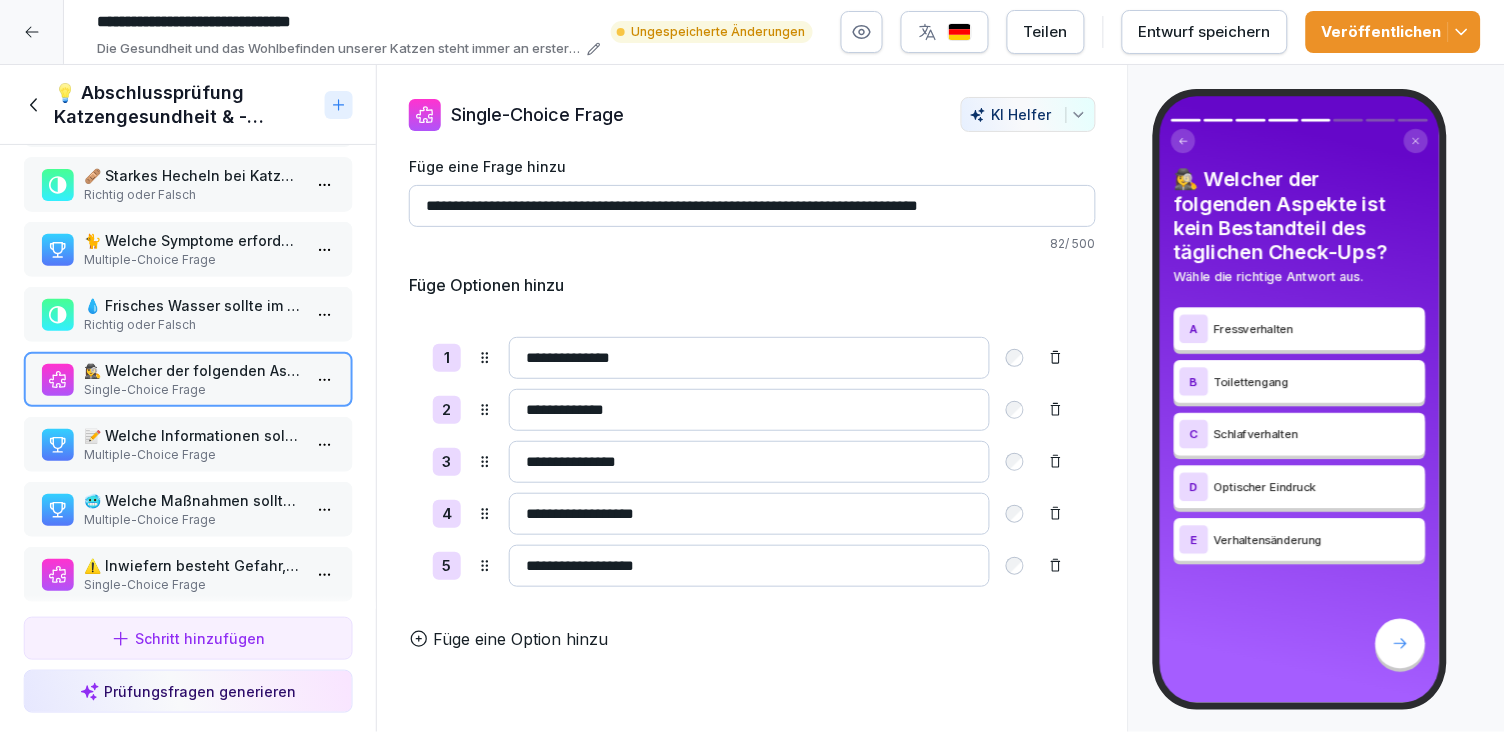 click on "Multiple-Choice Frage" at bounding box center [192, 455] 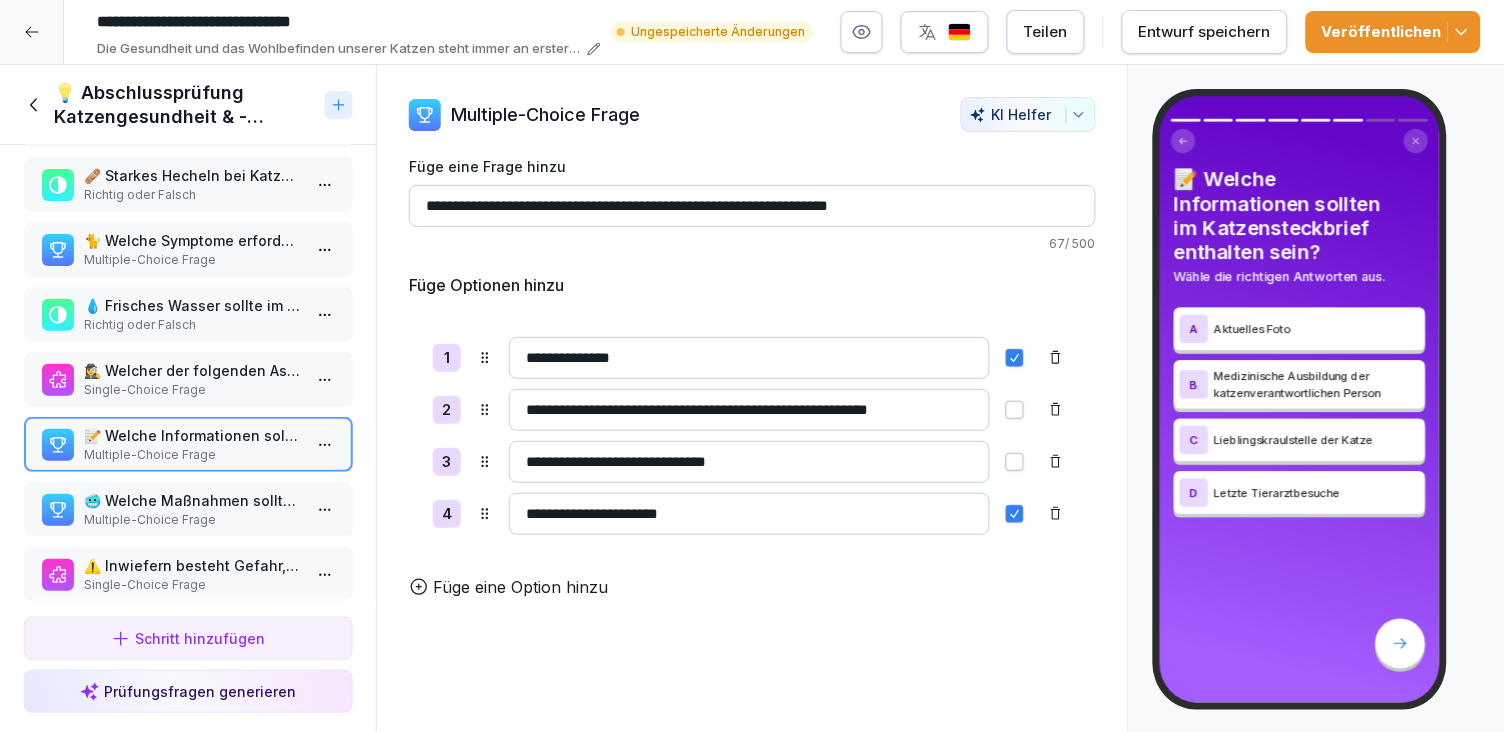 click on "🥶 Welche Maßnahmen sollten bei kaltem Wetter ergriffen werden, um Katzen zu schützen? Wählen Sie alle zutreffenden." at bounding box center (192, 500) 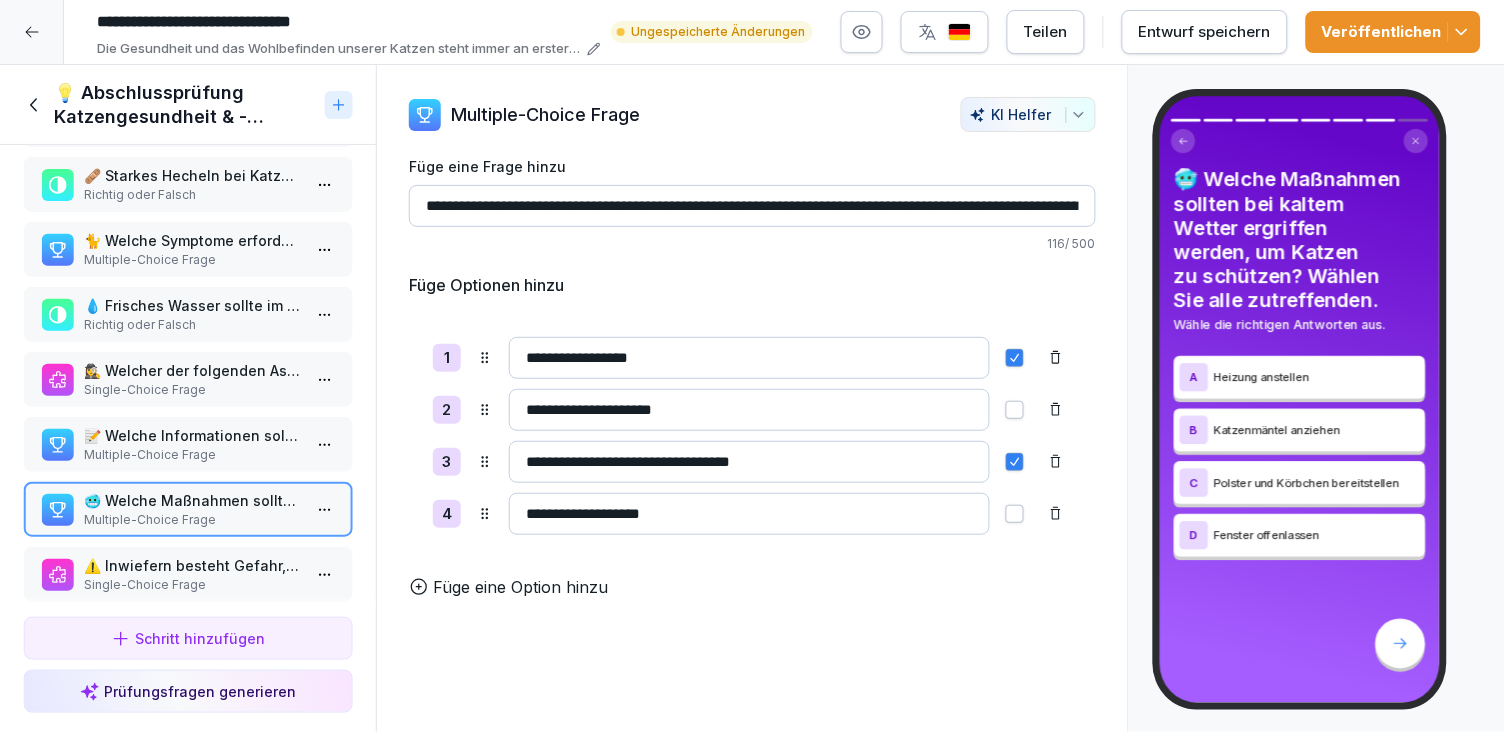 click 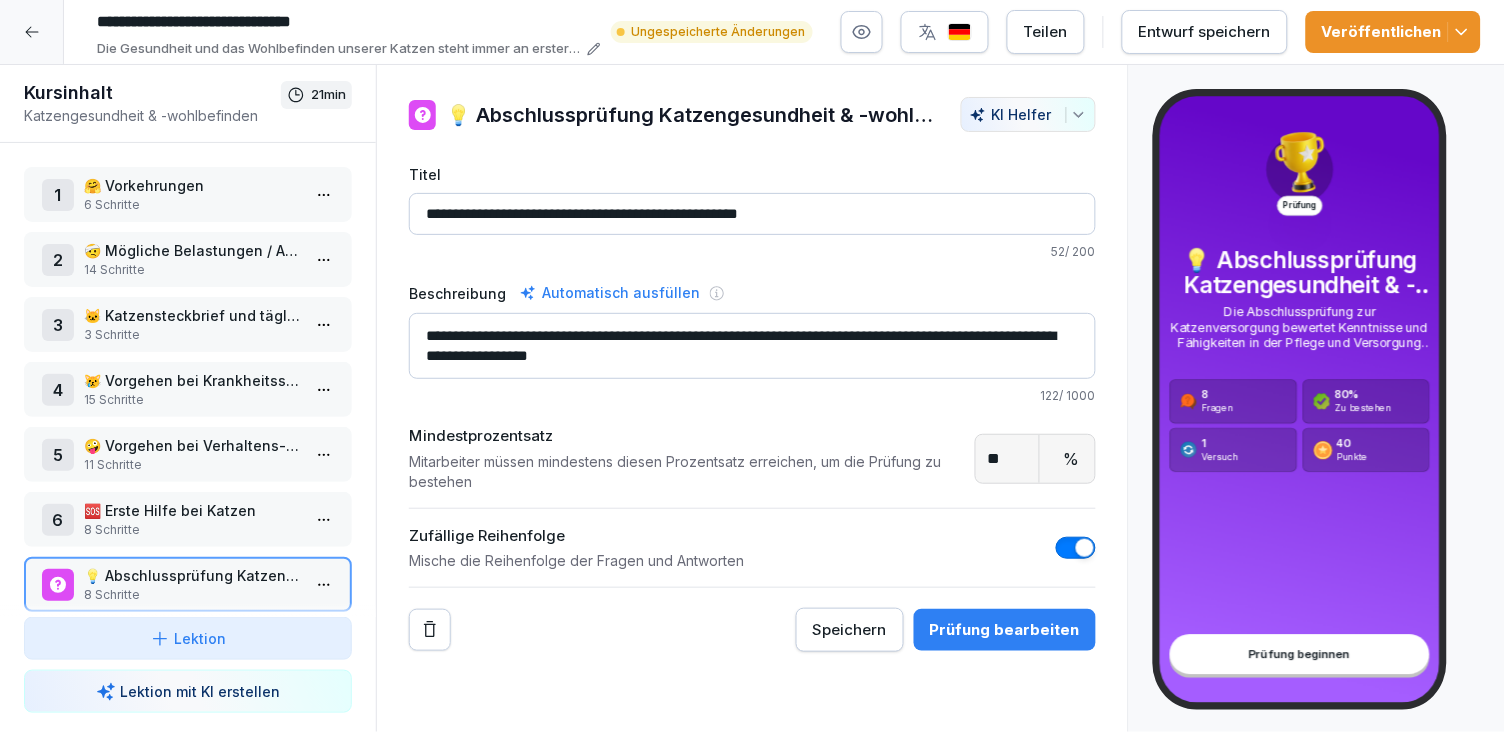 click at bounding box center [32, 32] 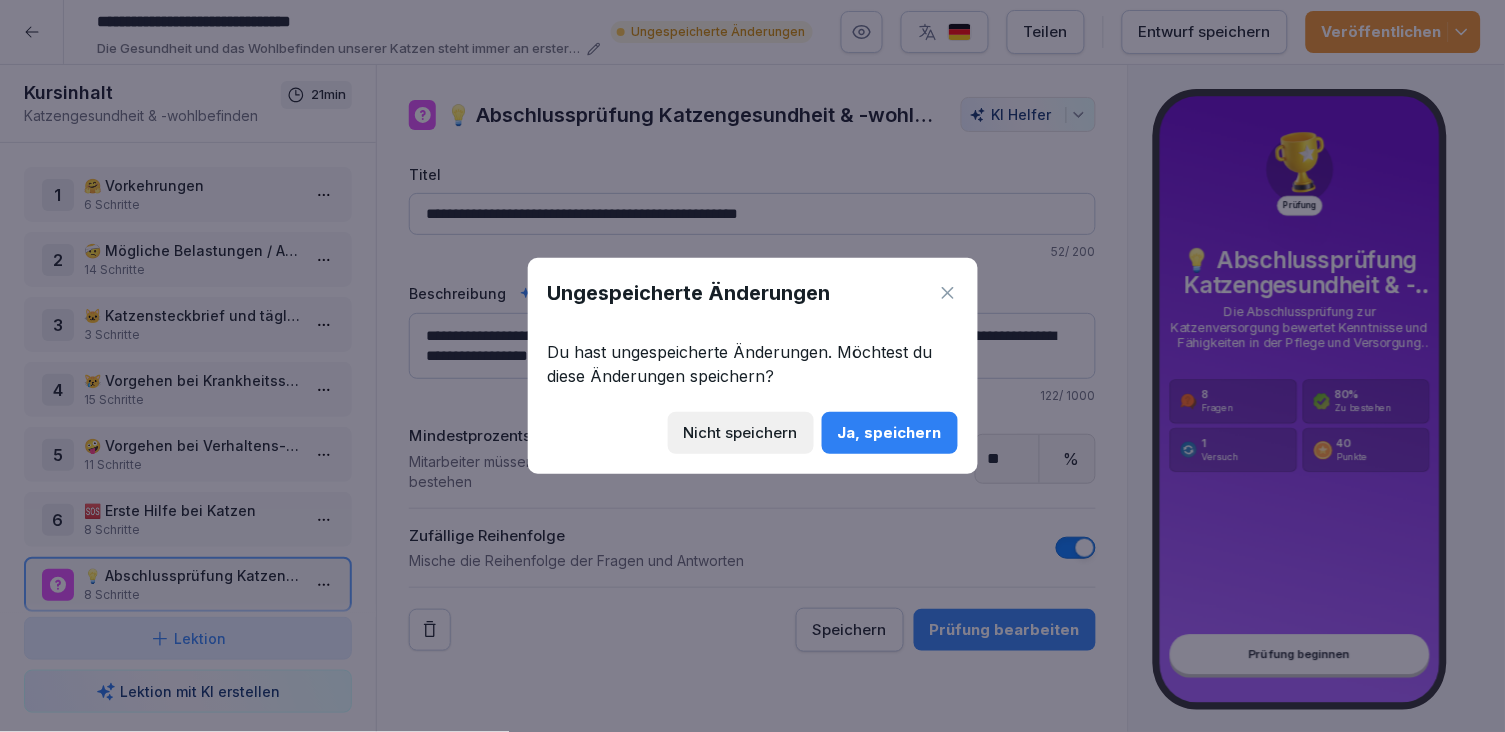 click on "Nicht speichern" at bounding box center [741, 433] 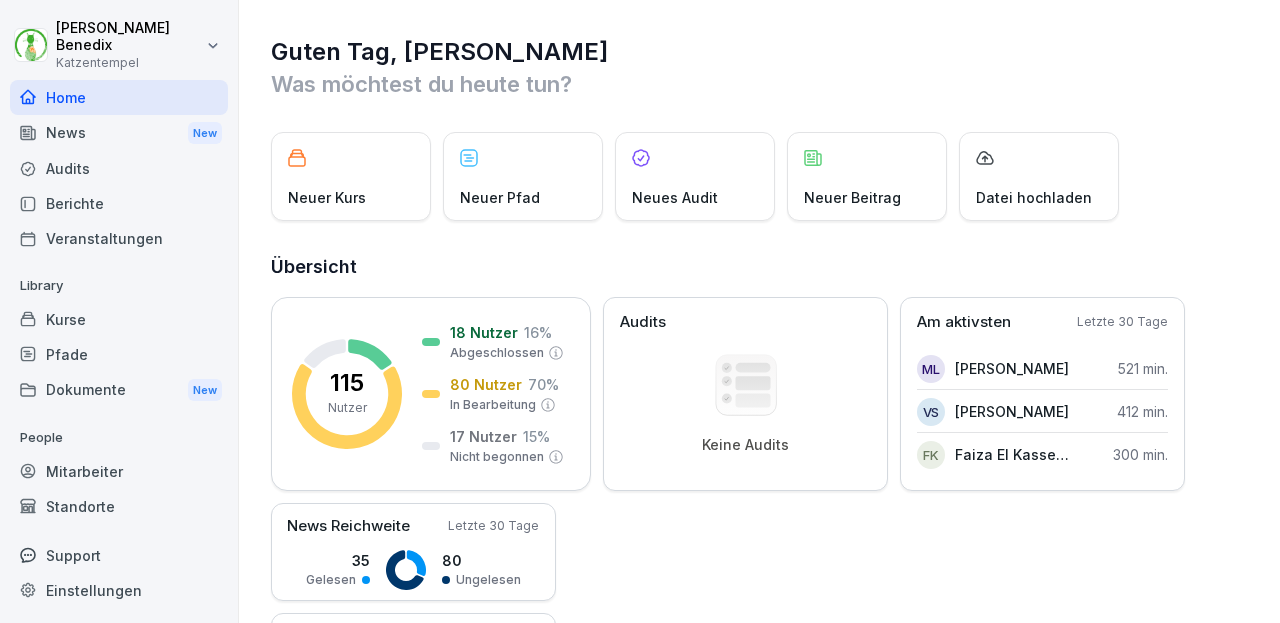 scroll, scrollTop: 0, scrollLeft: 0, axis: both 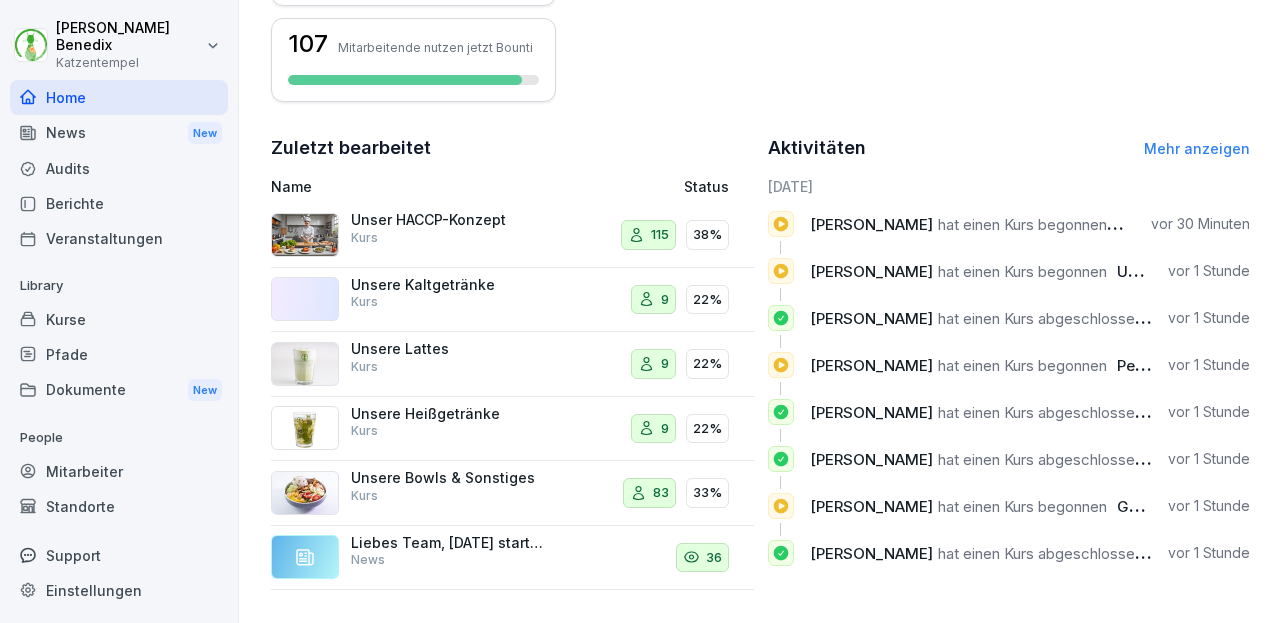 click on "Unser HACCP-Konzept" at bounding box center (451, 220) 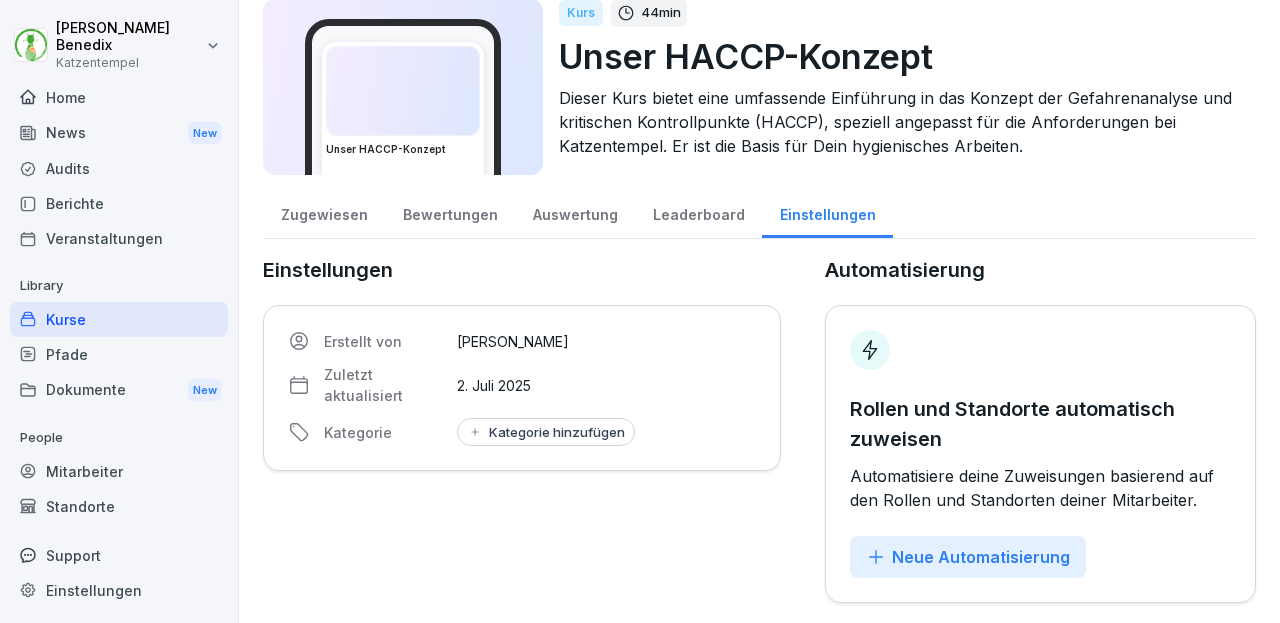 scroll, scrollTop: 65, scrollLeft: 0, axis: vertical 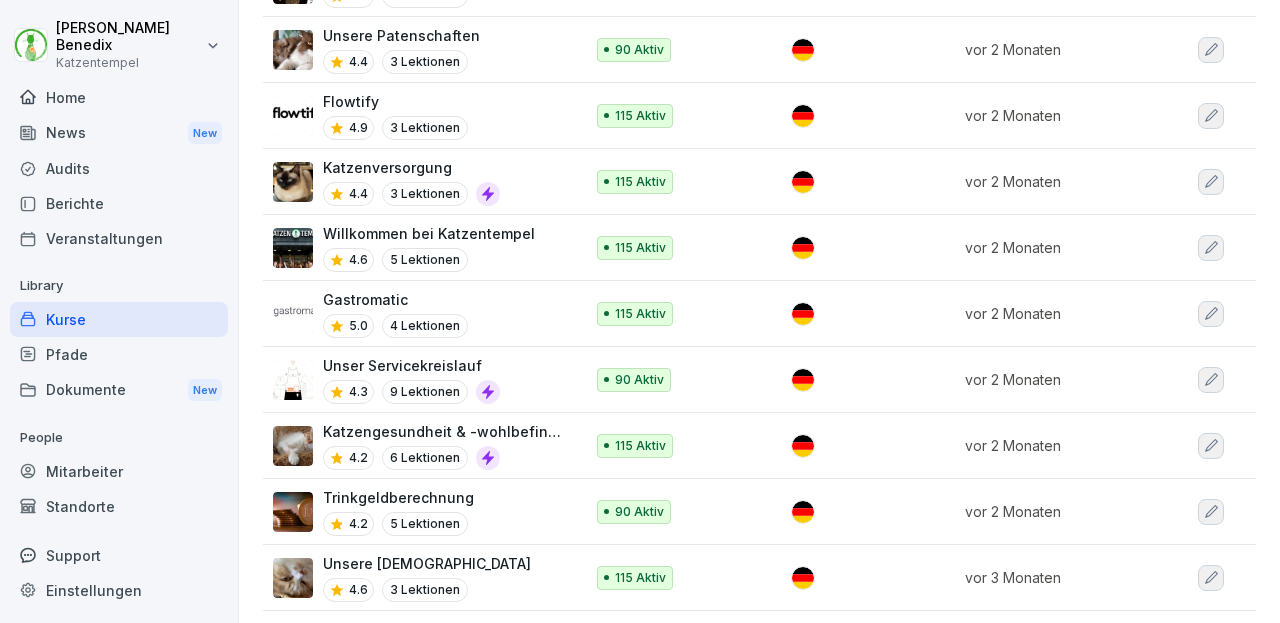click on "Katzengesundheit & -wohlbefinden 4.2 6 Lektionen" at bounding box center [443, 445] 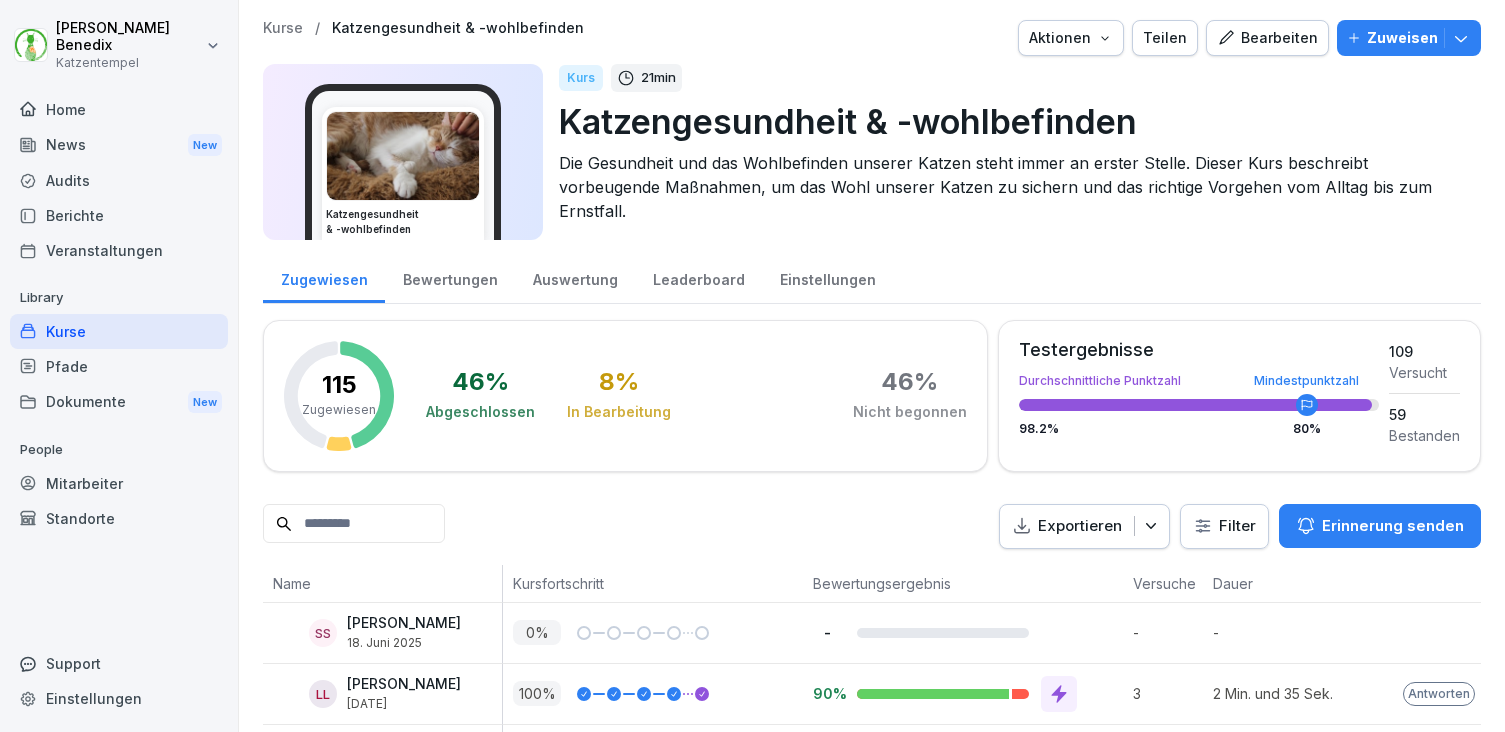 scroll, scrollTop: 0, scrollLeft: 0, axis: both 